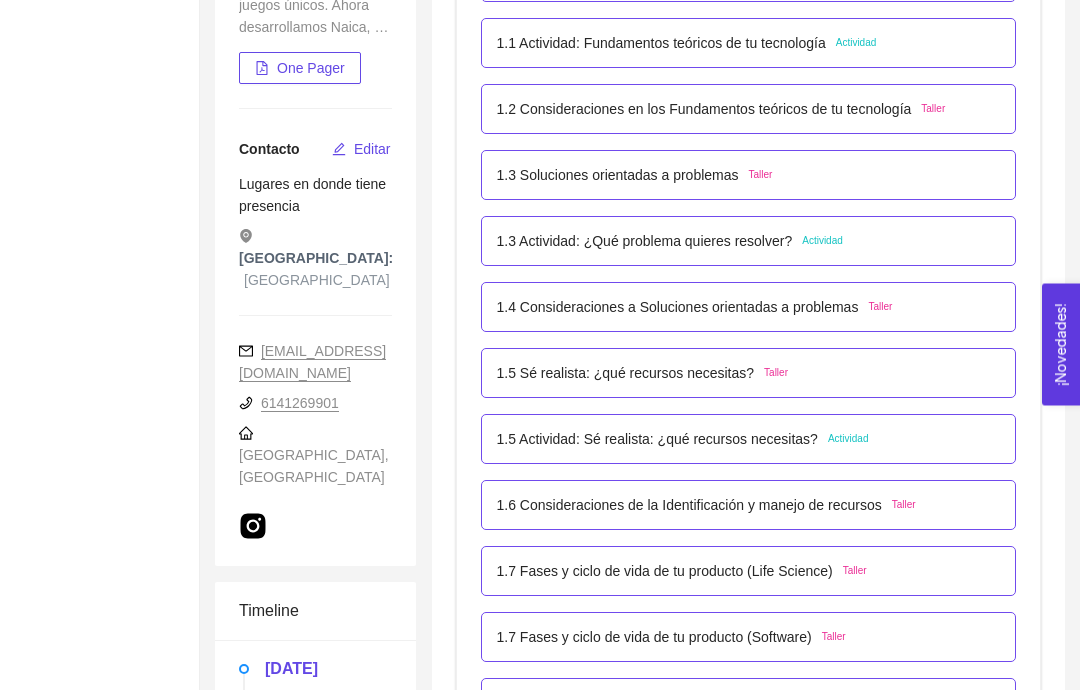 click on "1.3 Actividad: ¿Qué problema quieres resolver? Actividad" at bounding box center (749, 242) 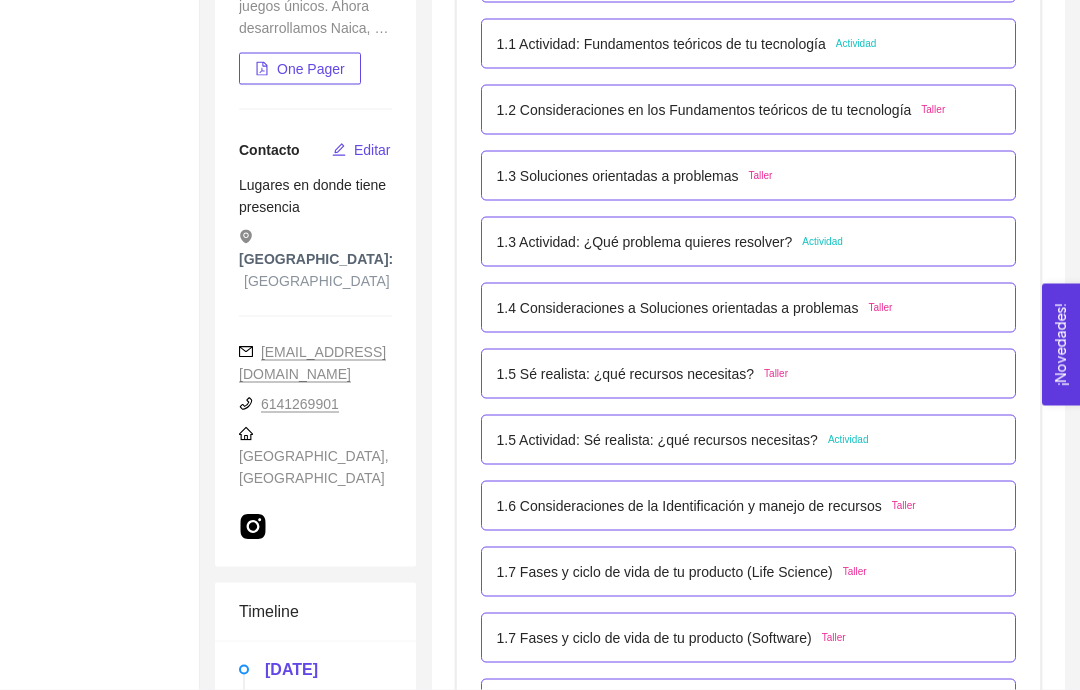 scroll, scrollTop: 498, scrollLeft: 0, axis: vertical 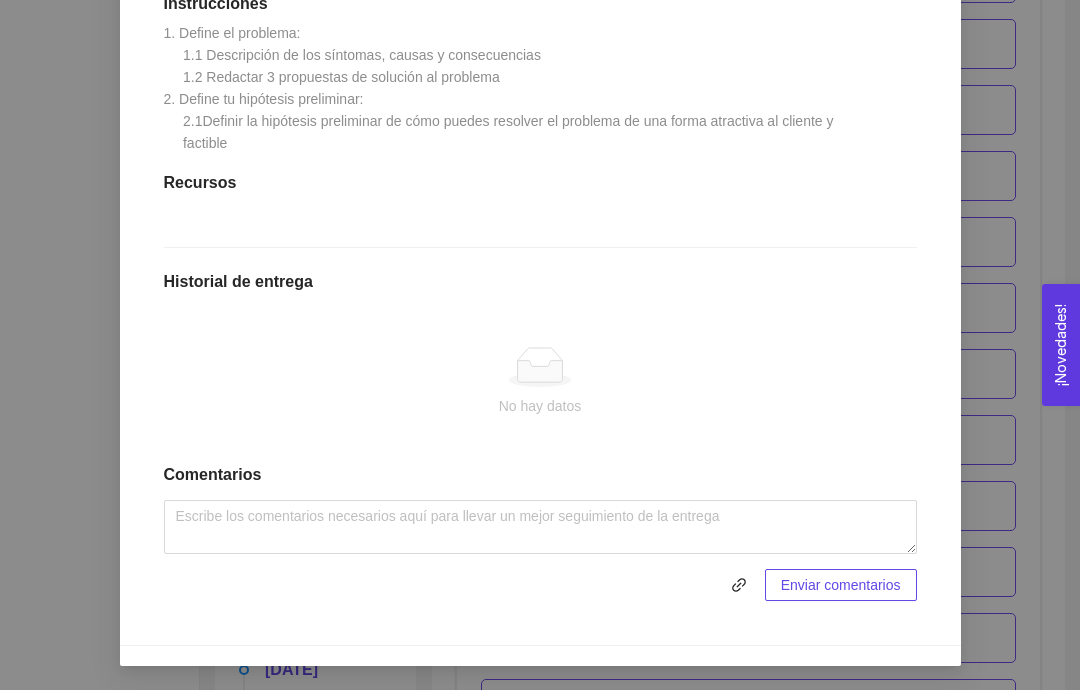 click at bounding box center (739, 585) 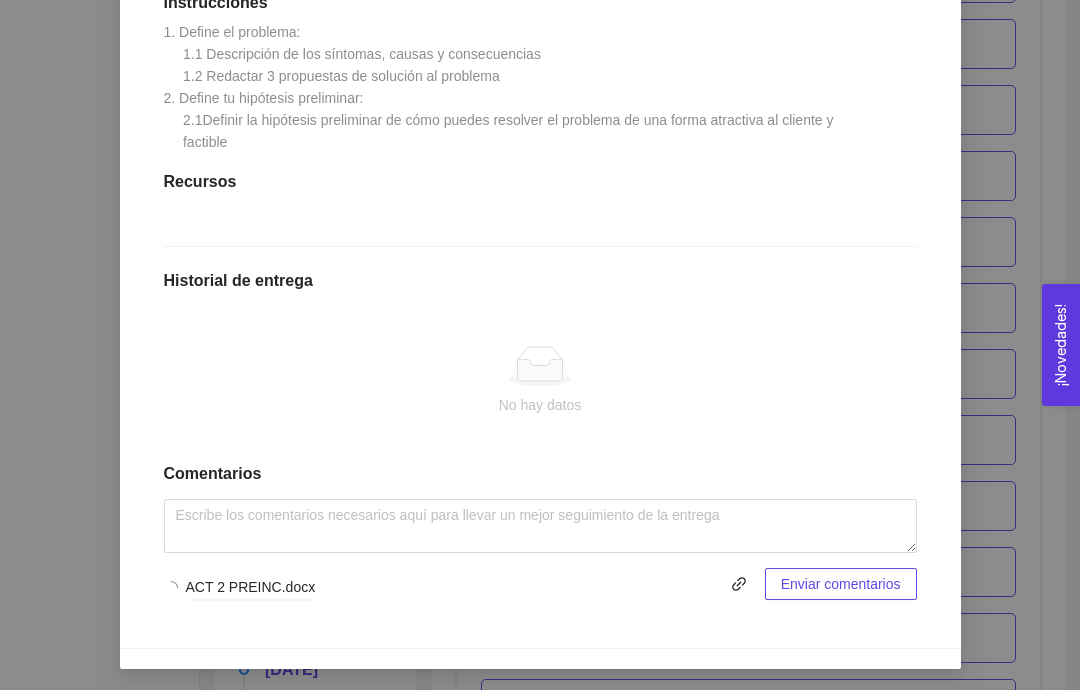 click on "ACT 2 PREINC.docx" at bounding box center [459, 586] 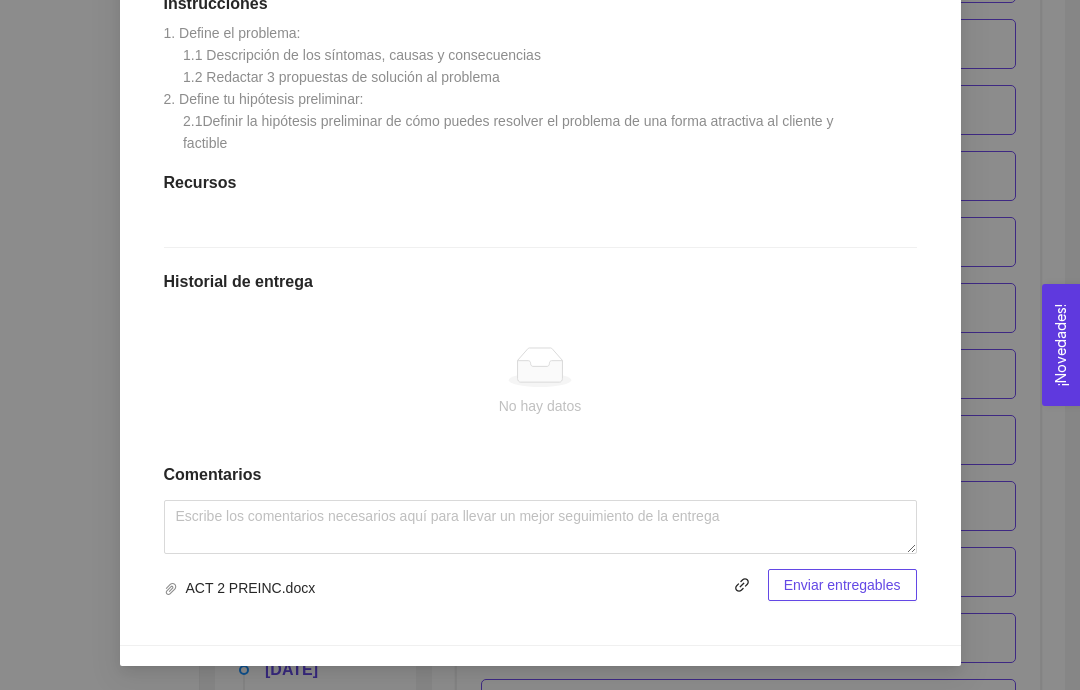 scroll, scrollTop: 570, scrollLeft: 0, axis: vertical 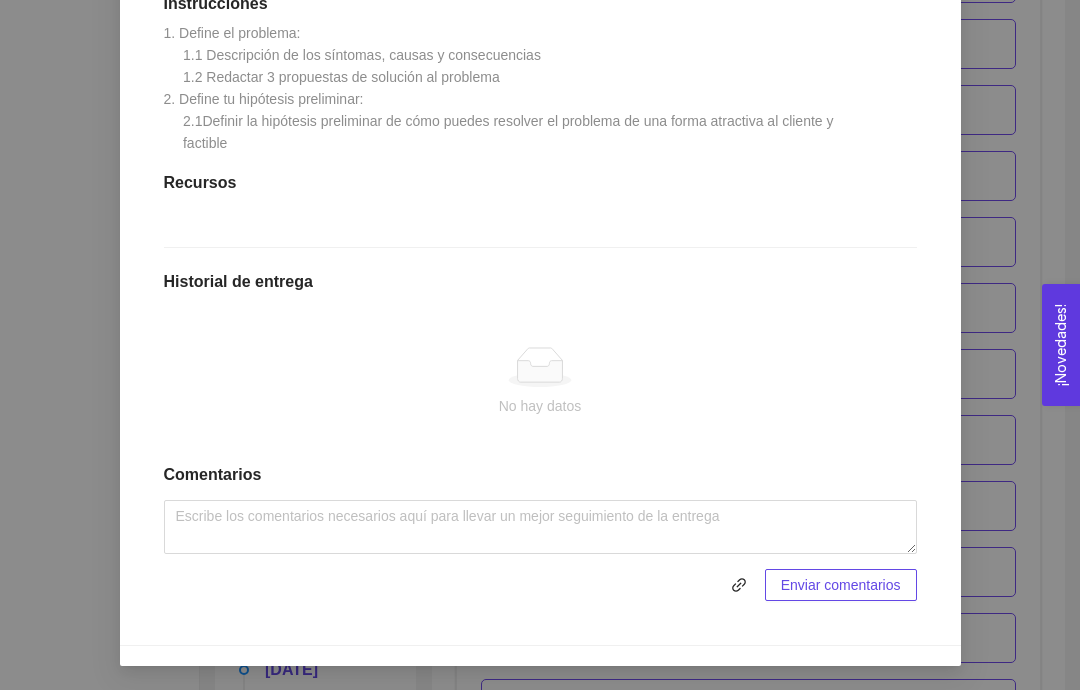 click on "ACT 2 PREINC.docx" at bounding box center [459, 585] 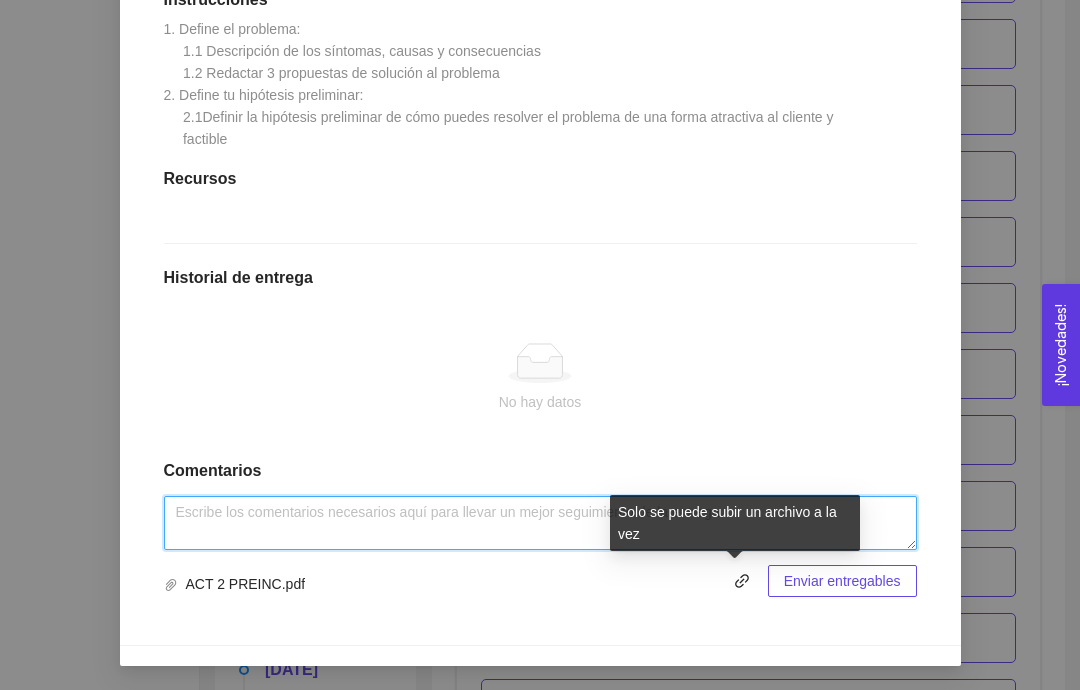 click at bounding box center (540, 523) 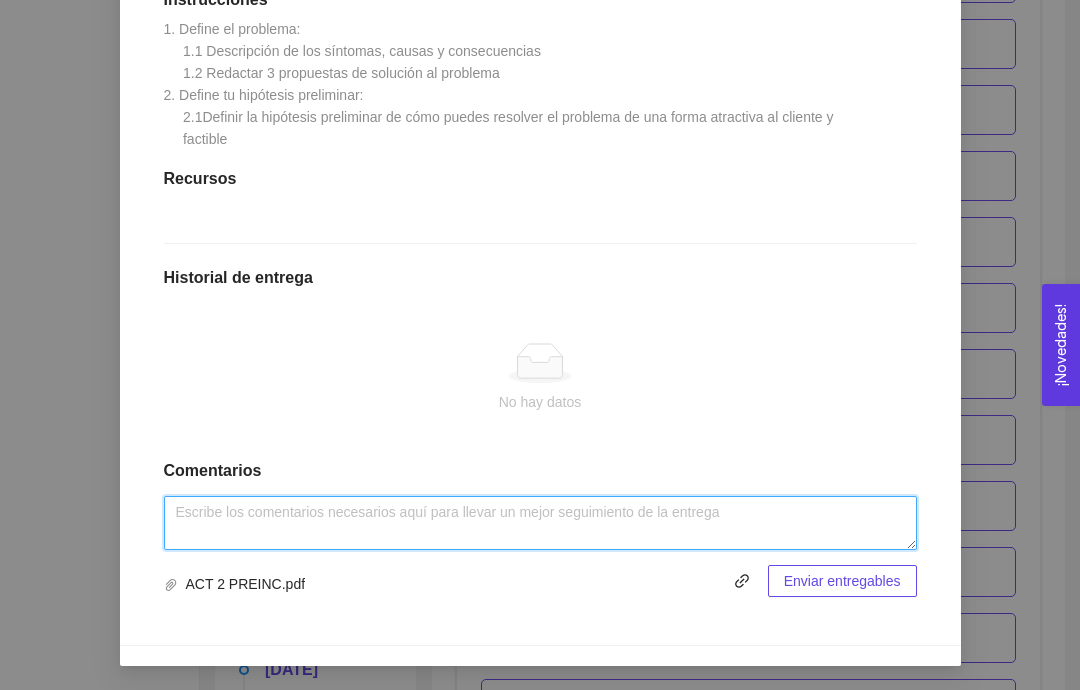 scroll, scrollTop: 497, scrollLeft: 0, axis: vertical 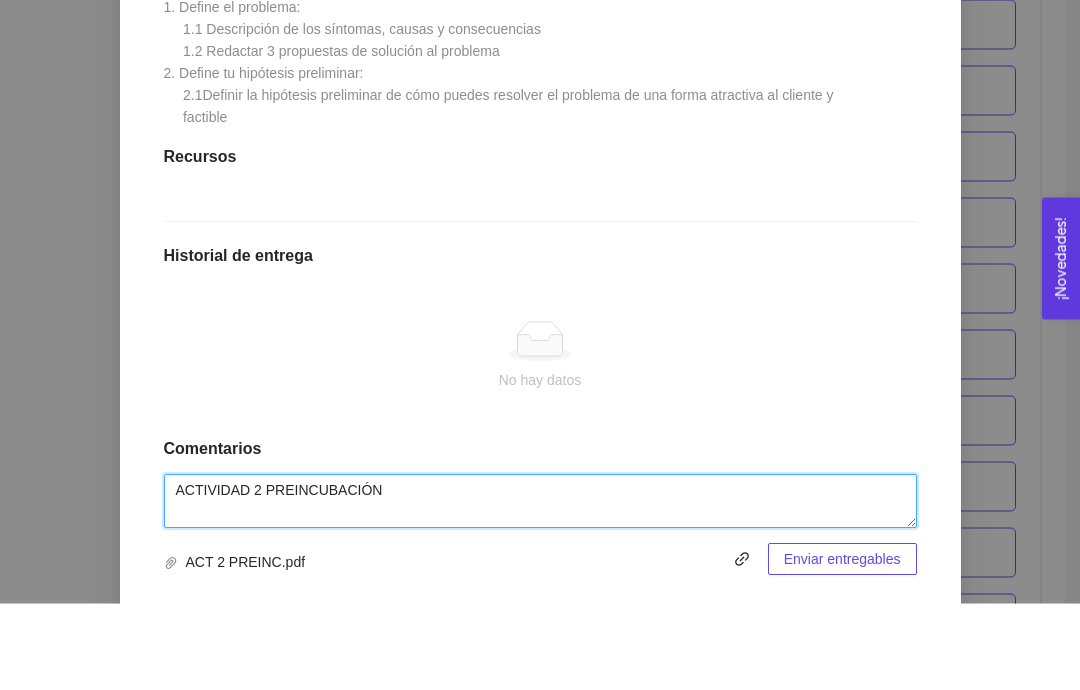 type on "ACTIVIDAD 2 PREINCUBACIÓN" 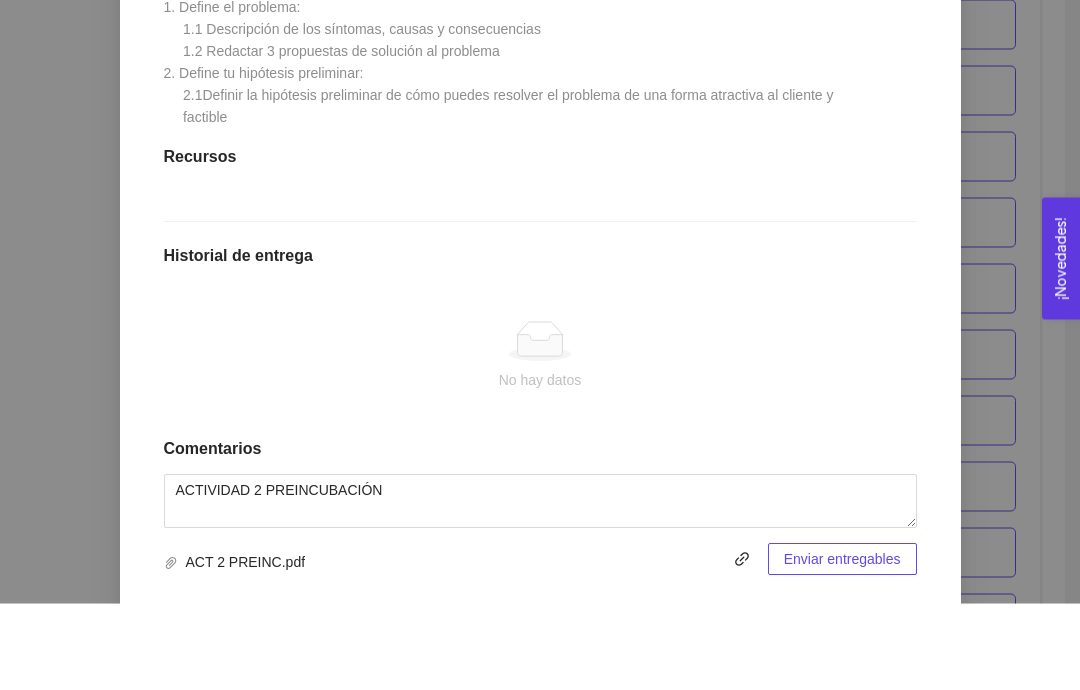 click on "Enviar entregables" at bounding box center [842, 646] 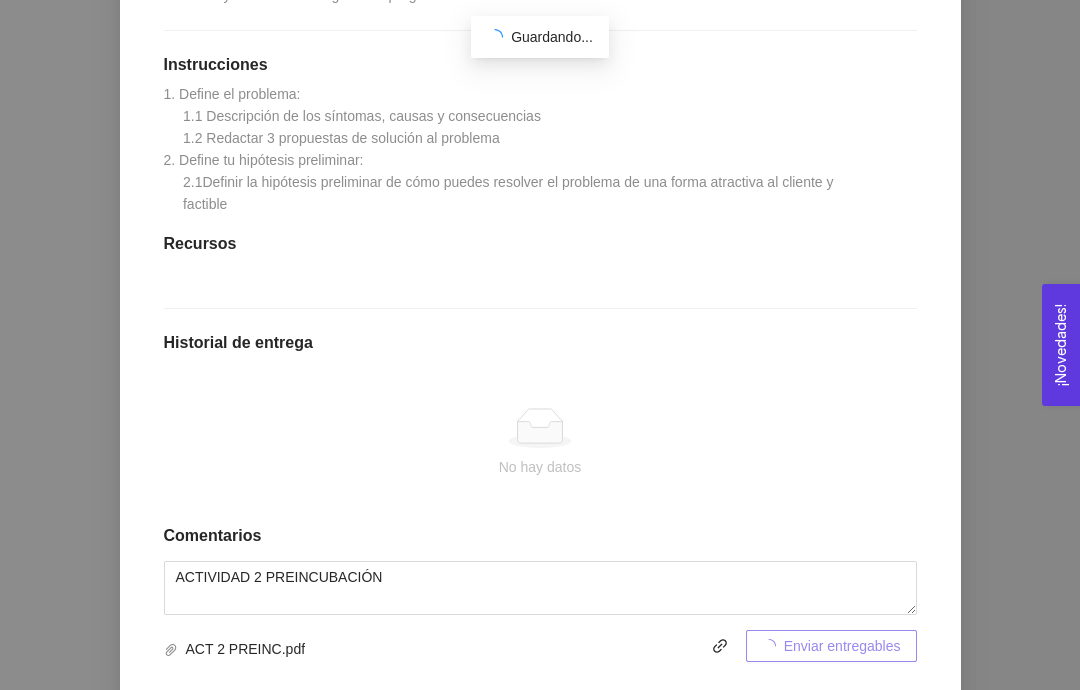 scroll, scrollTop: 473, scrollLeft: 0, axis: vertical 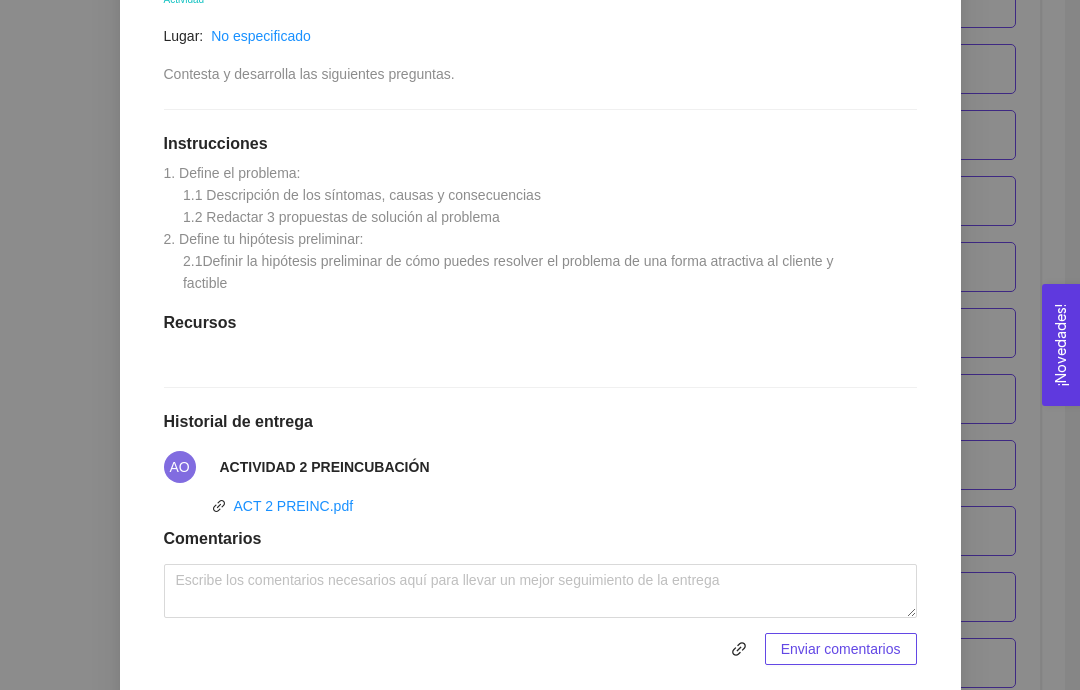 click on "AO ACTIVIDAD 2 PREINCUBACIÓN" at bounding box center (540, 467) 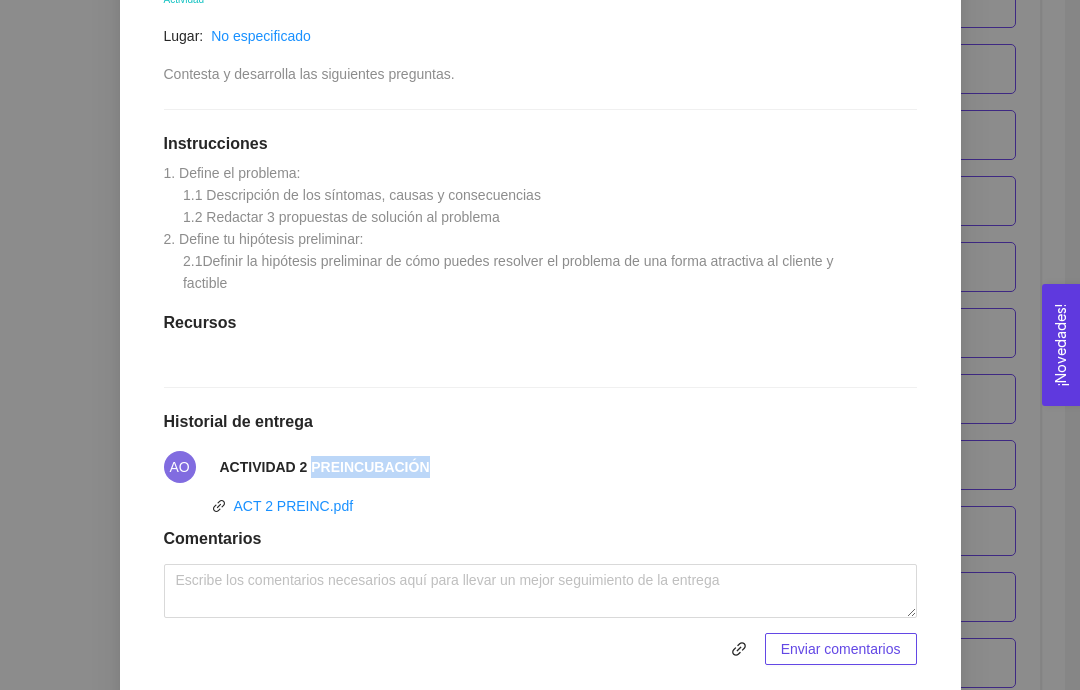 click on "ACT 2 PREINC.pdf" at bounding box center (540, 512) 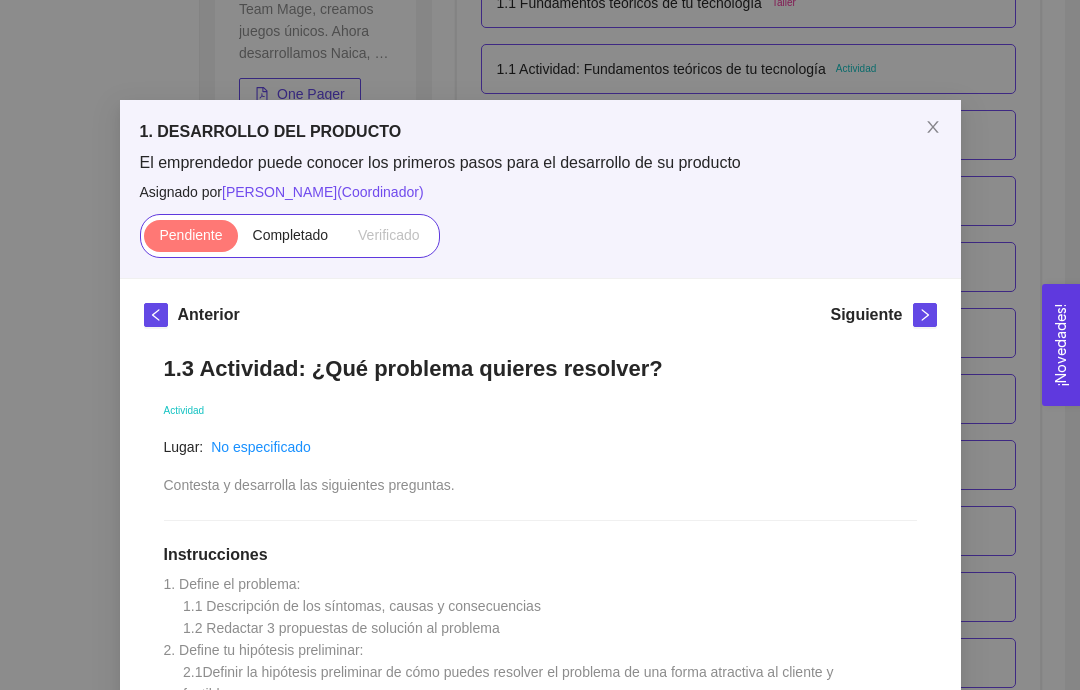 scroll, scrollTop: 0, scrollLeft: 0, axis: both 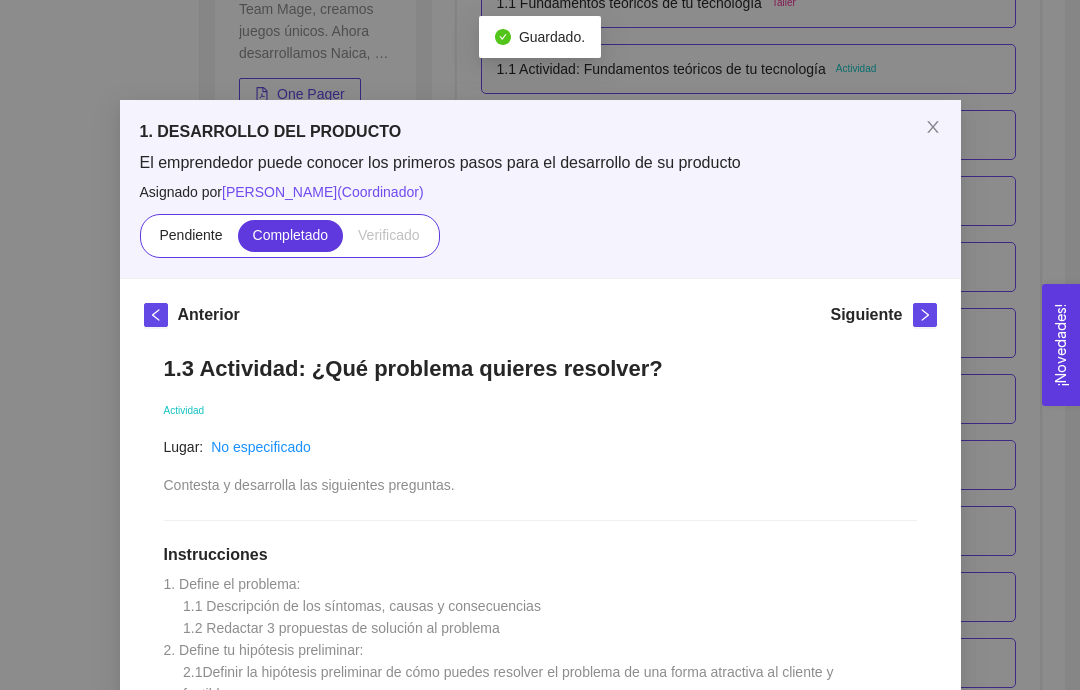 click 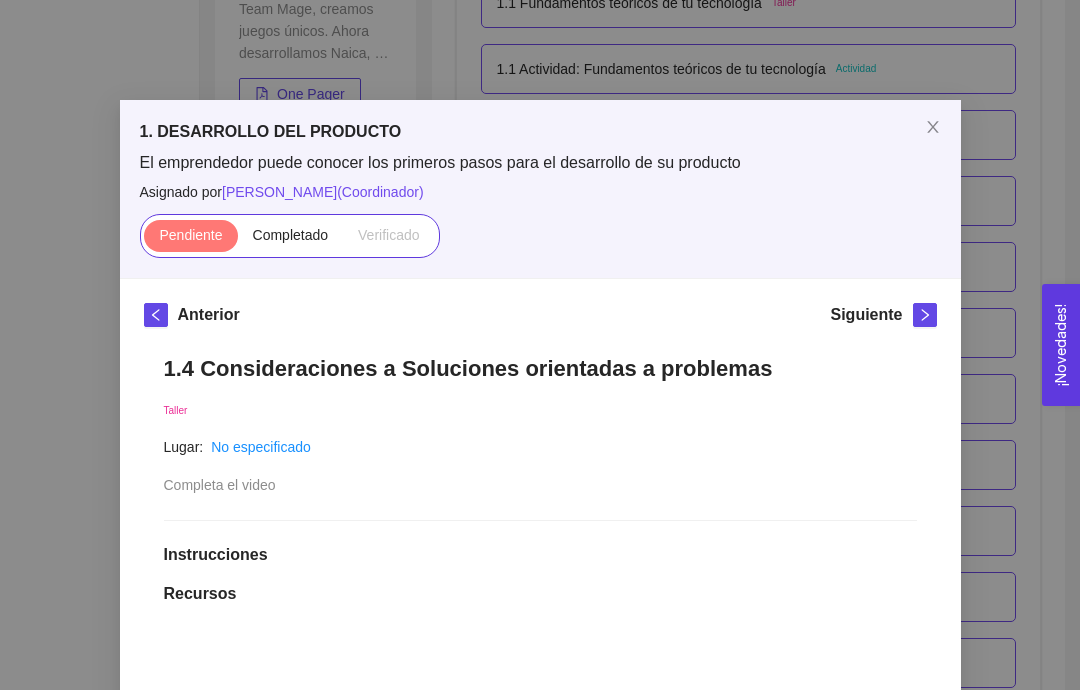 scroll, scrollTop: 0, scrollLeft: 0, axis: both 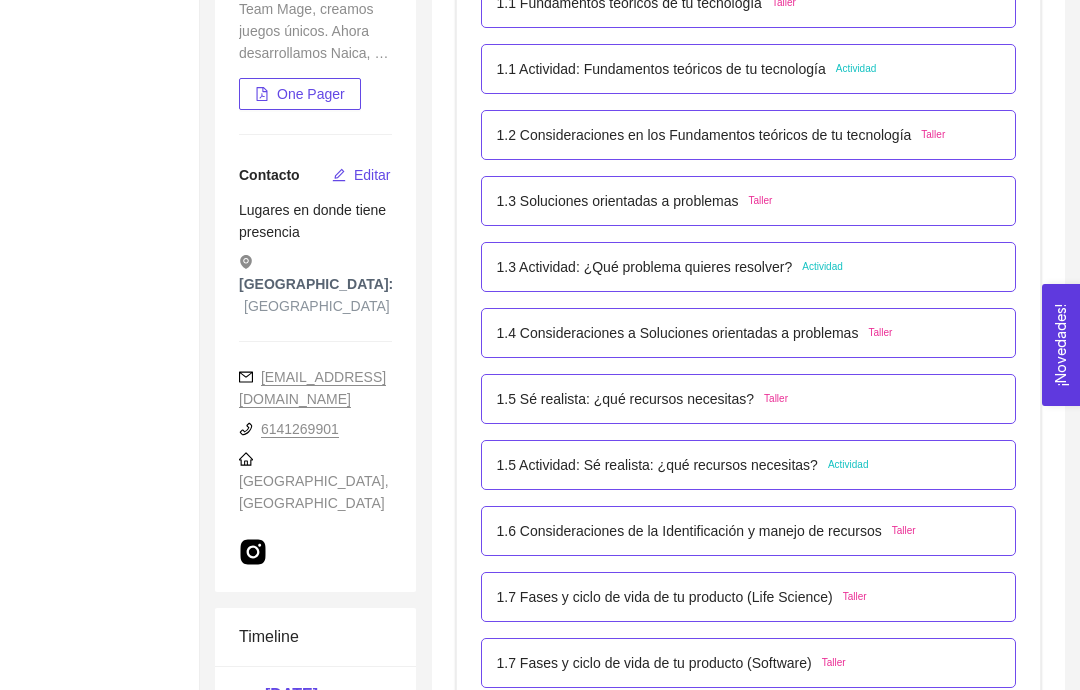 click on "1.4 Consideraciones a Soluciones orientadas a problemas" at bounding box center (678, 333) 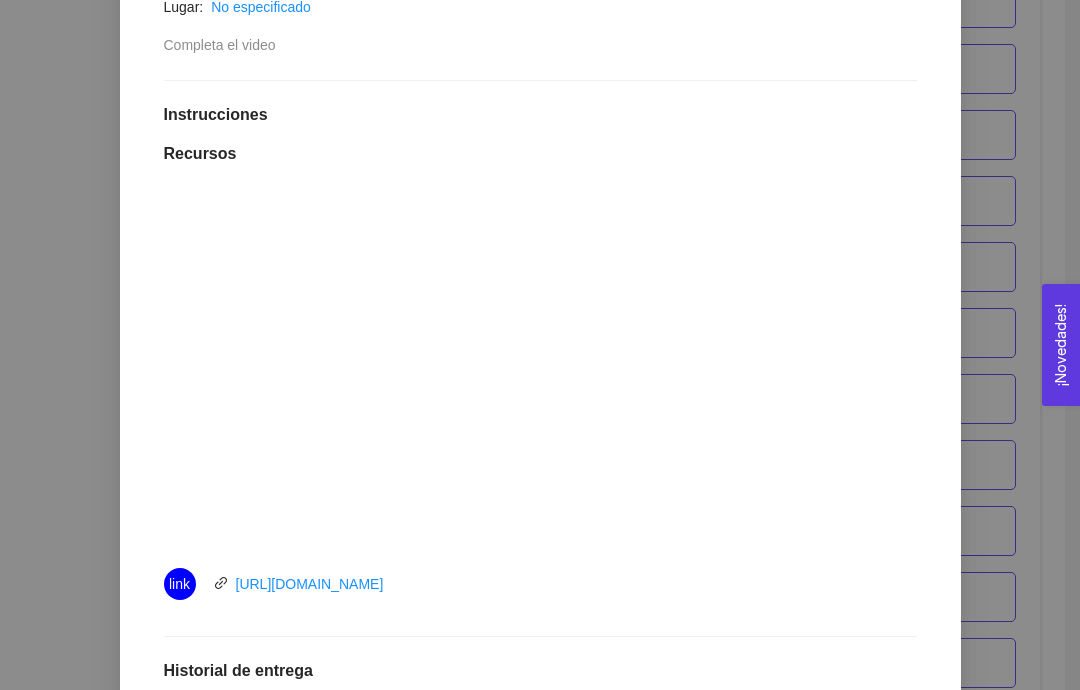 scroll, scrollTop: 442, scrollLeft: 0, axis: vertical 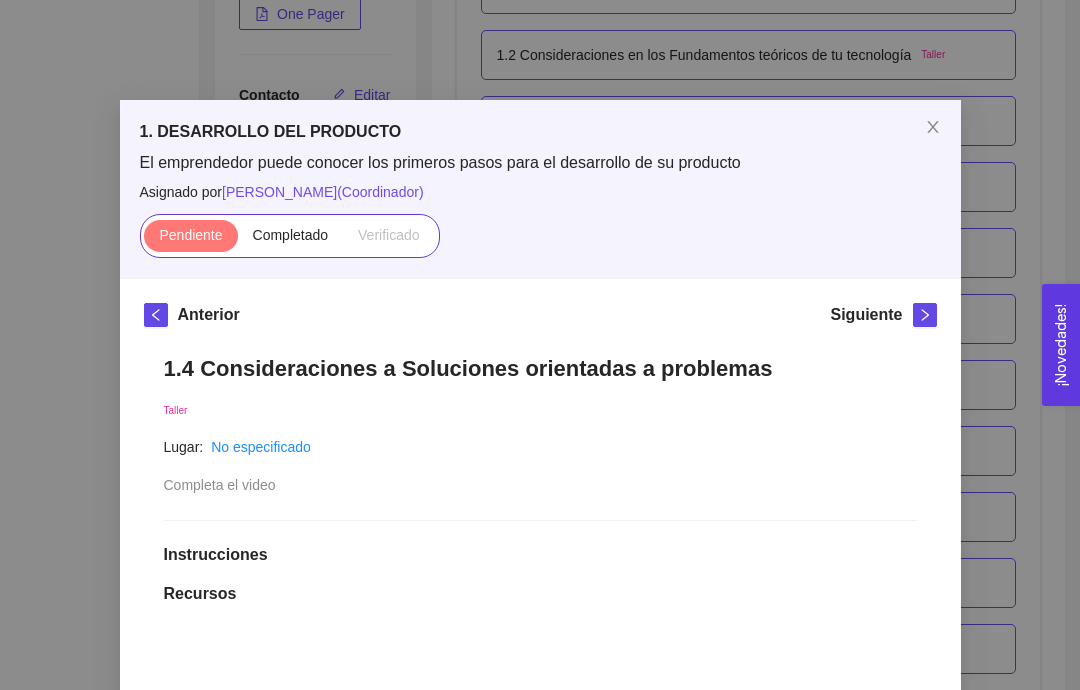 click on "Completado" at bounding box center [291, 236] 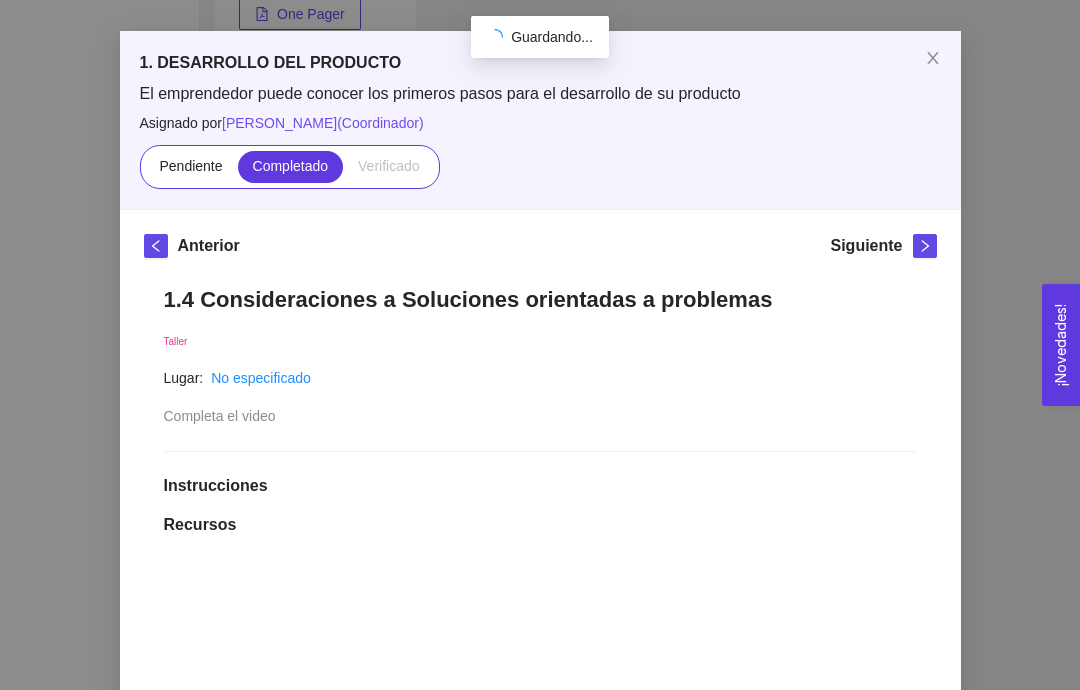 click 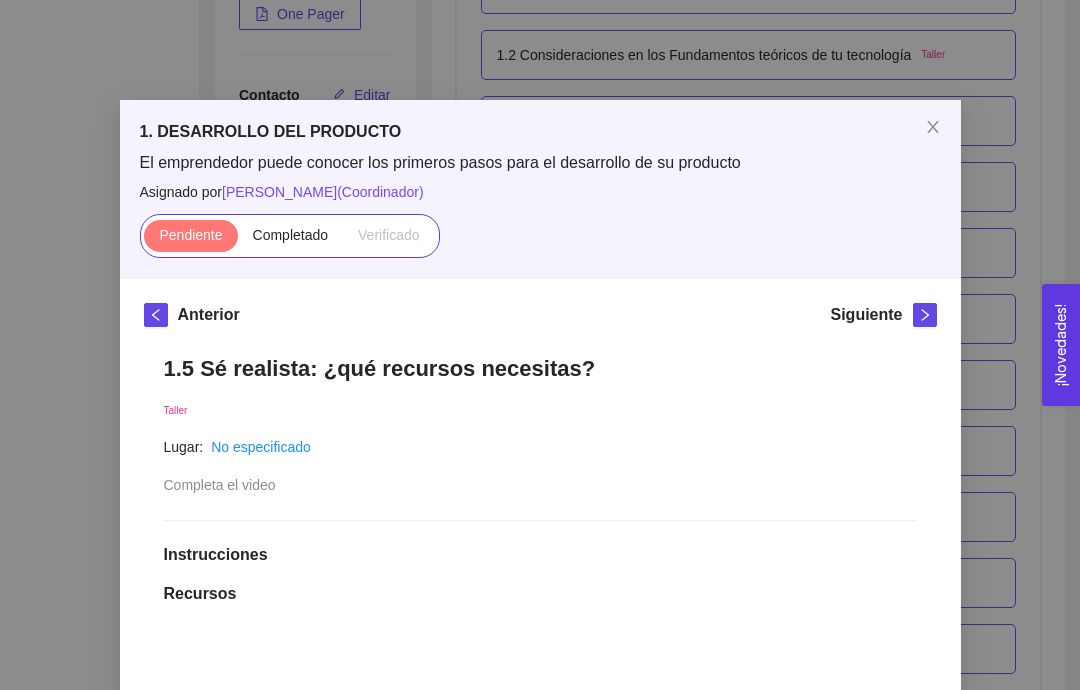 scroll, scrollTop: 0, scrollLeft: 0, axis: both 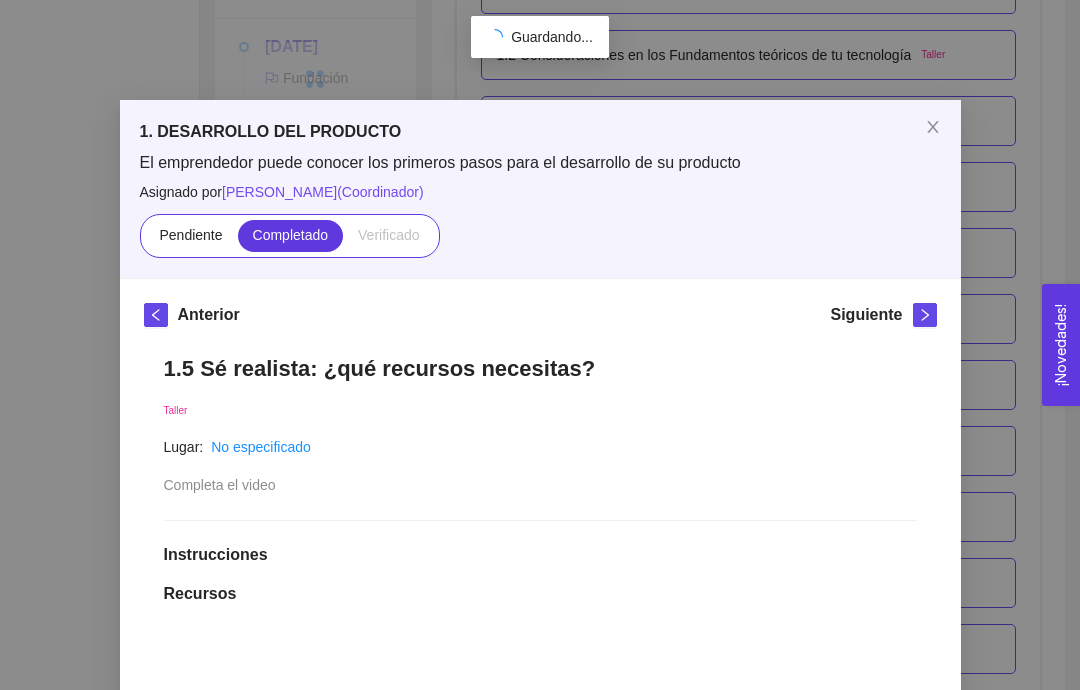 click at bounding box center [925, 315] 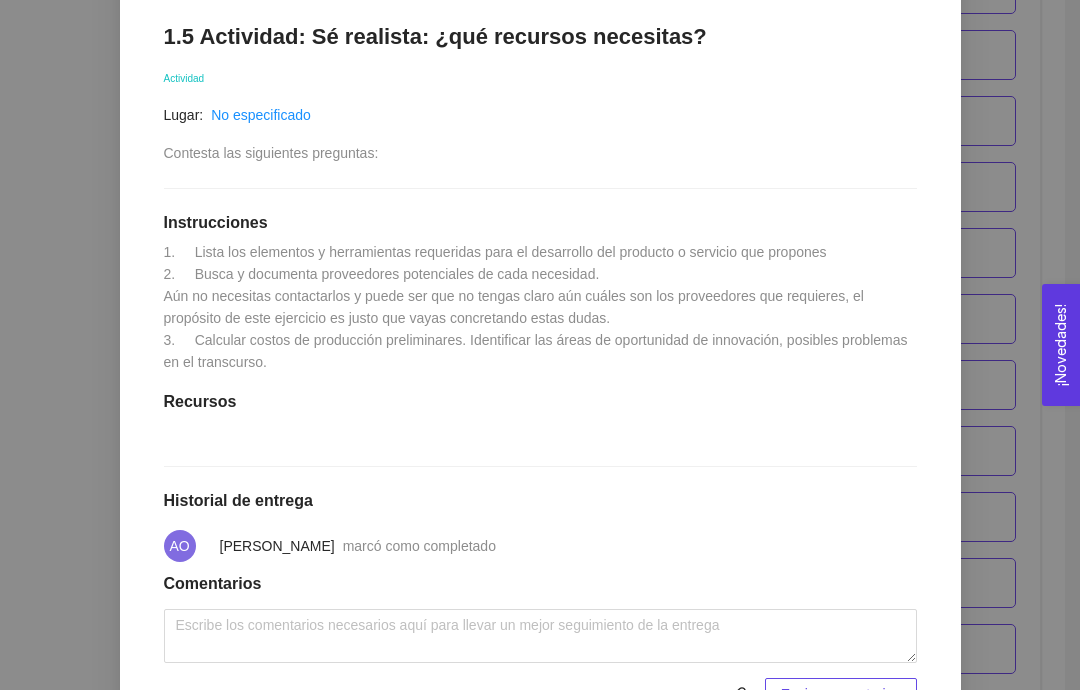 scroll, scrollTop: 333, scrollLeft: 0, axis: vertical 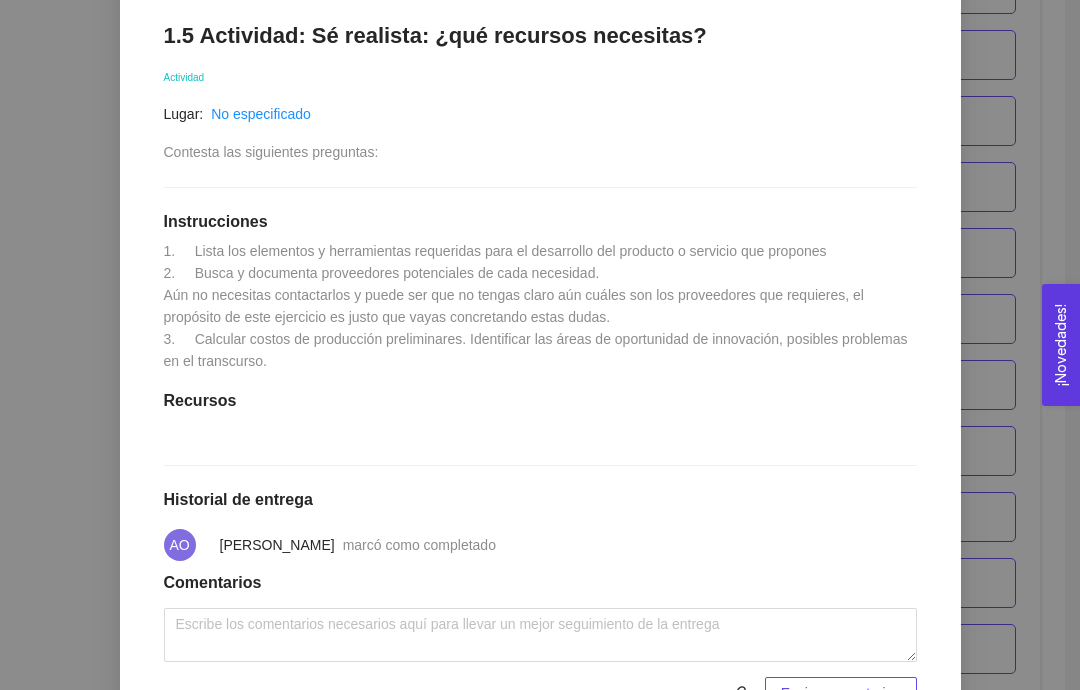 click on "Anterior Siguiente 1.5 Actividad: Sé realista: ¿qué recursos necesitas? Actividad Lugar: No especificado Contesta las siguientes preguntas: Instrucciones 1.	Lista los elementos y herramientas requeridas para el desarrollo del producto o servicio que propones
2.	Busca y documenta proveedores potenciales de cada necesidad.
Aún no necesitas contactarlos y puede ser que no tengas claro aún cuáles son los proveedores que requieres, el propósito de este ejercicio es justo que vayas concretando estas dudas.
3.	Calcular costos de producción preliminares. Identificar las áreas de oportunidad de innovación, posibles problemas en el transcurso.
Recursos Historial de entrega AO [PERSON_NAME] marcó como completado Comentarios Enviar comentarios" at bounding box center [540, 349] 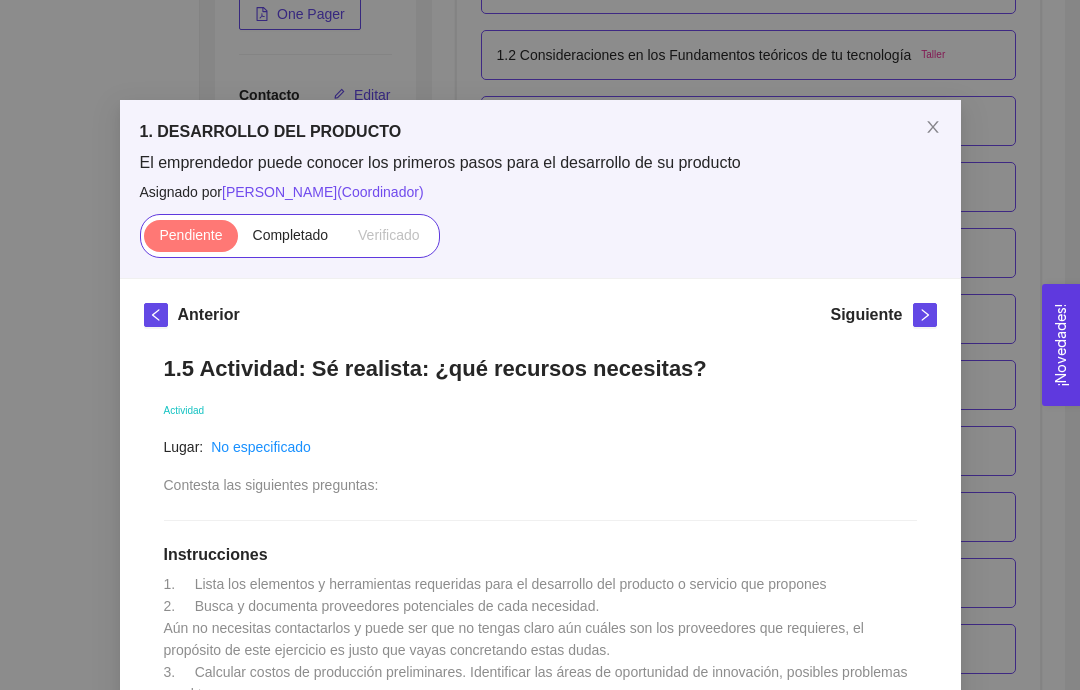 scroll, scrollTop: 0, scrollLeft: 0, axis: both 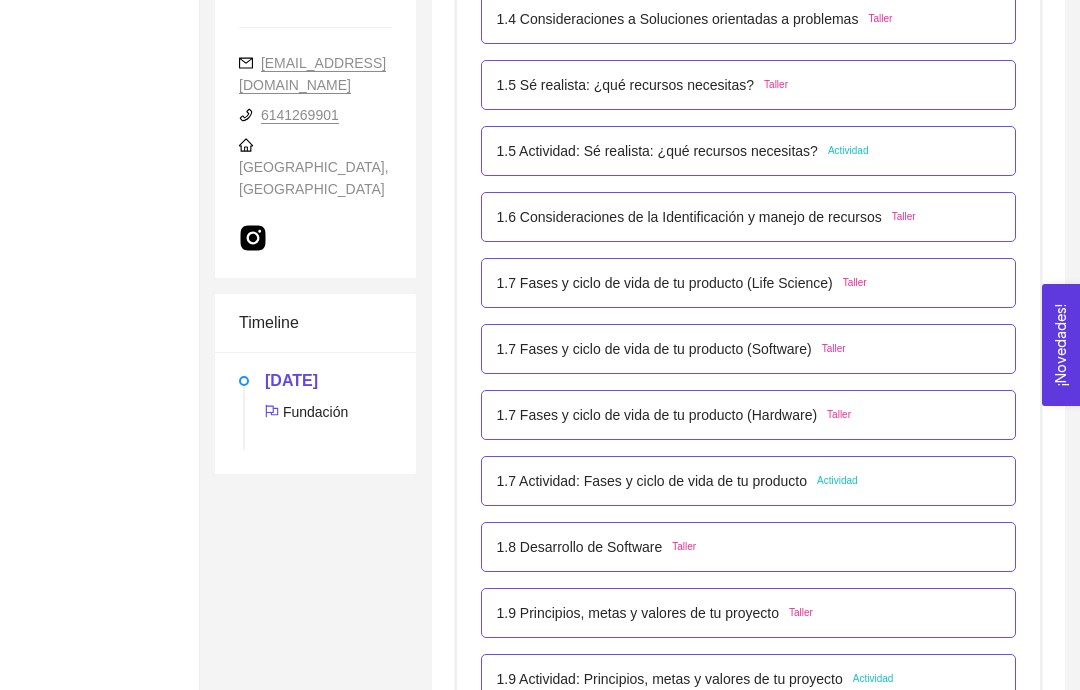 click on "1.7 Actividad: Fases y ciclo de vida de tu producto Actividad" at bounding box center [749, 481] 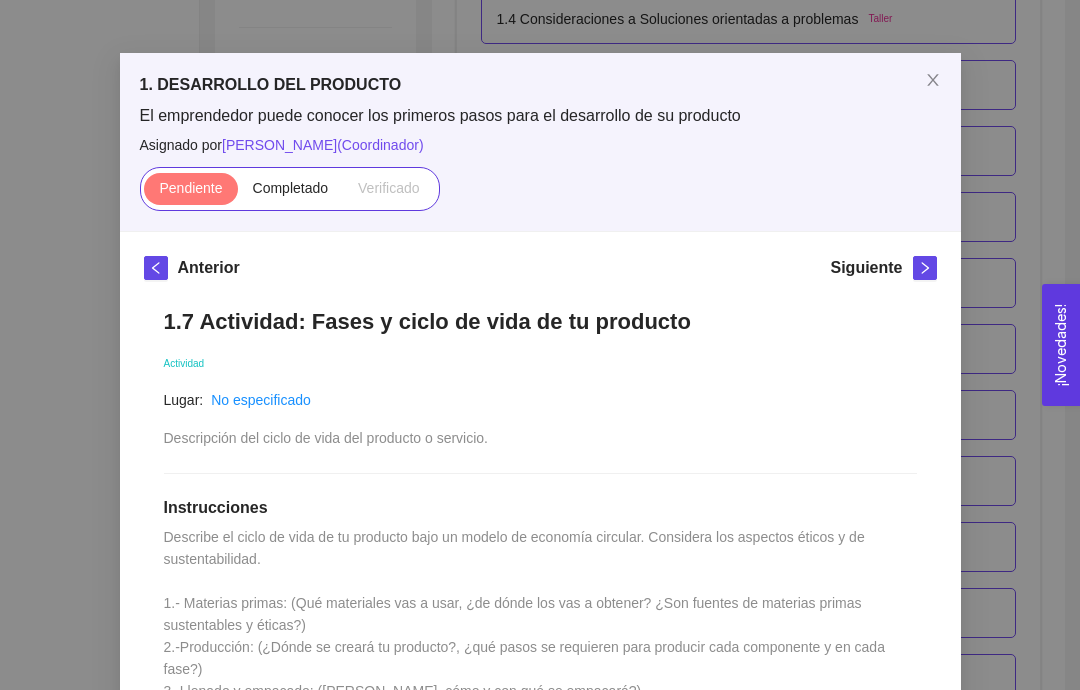 scroll, scrollTop: 27, scrollLeft: 0, axis: vertical 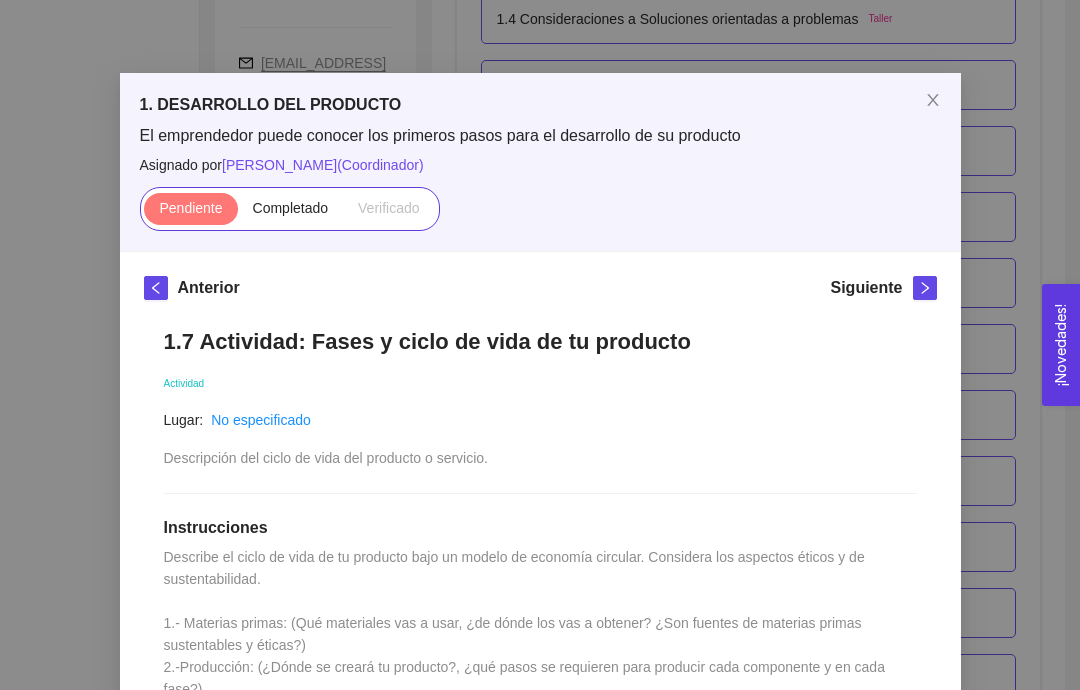 click 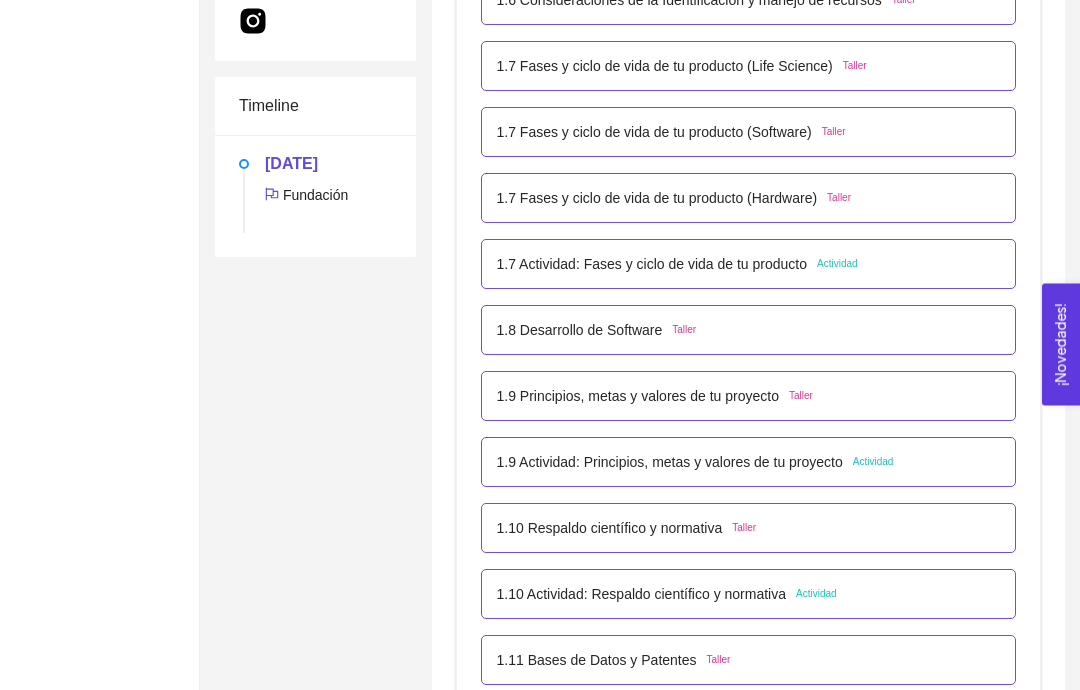 scroll, scrollTop: 1015, scrollLeft: 0, axis: vertical 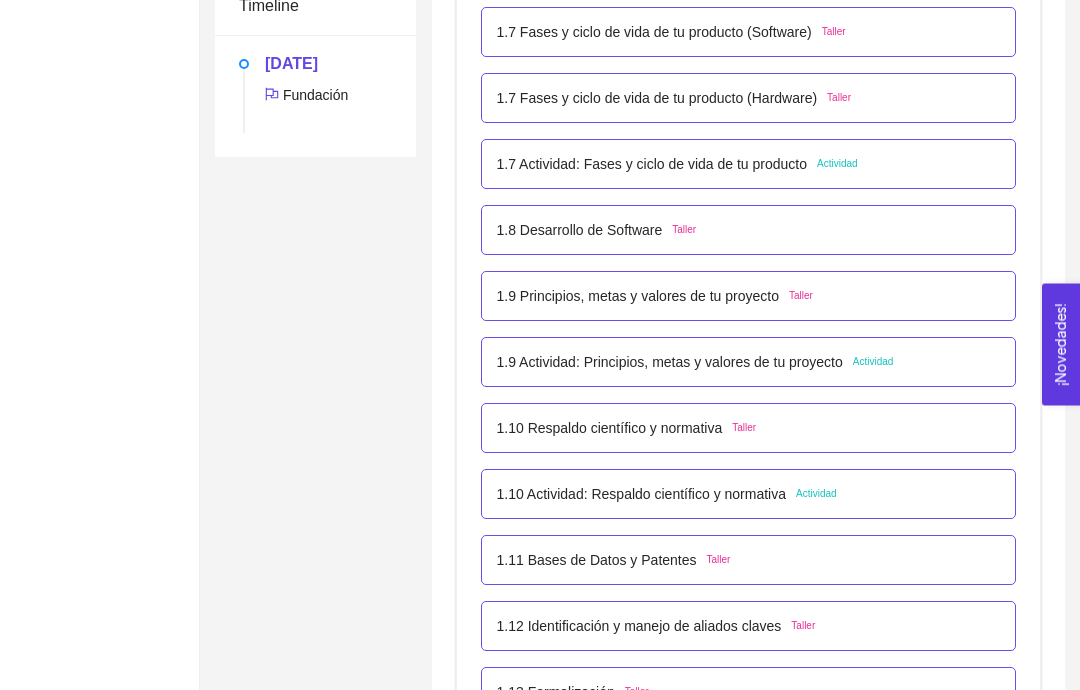 click on "1.9 Actividad: Principios, metas y valores de tu proyecto Actividad" at bounding box center [749, 363] 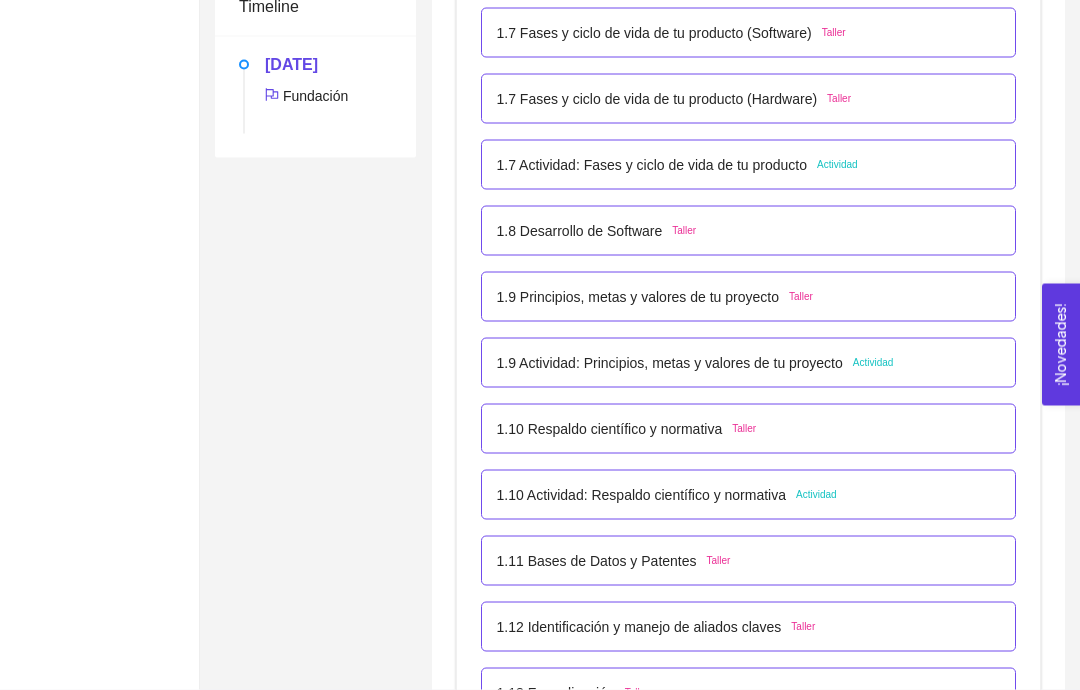 scroll, scrollTop: 1104, scrollLeft: 0, axis: vertical 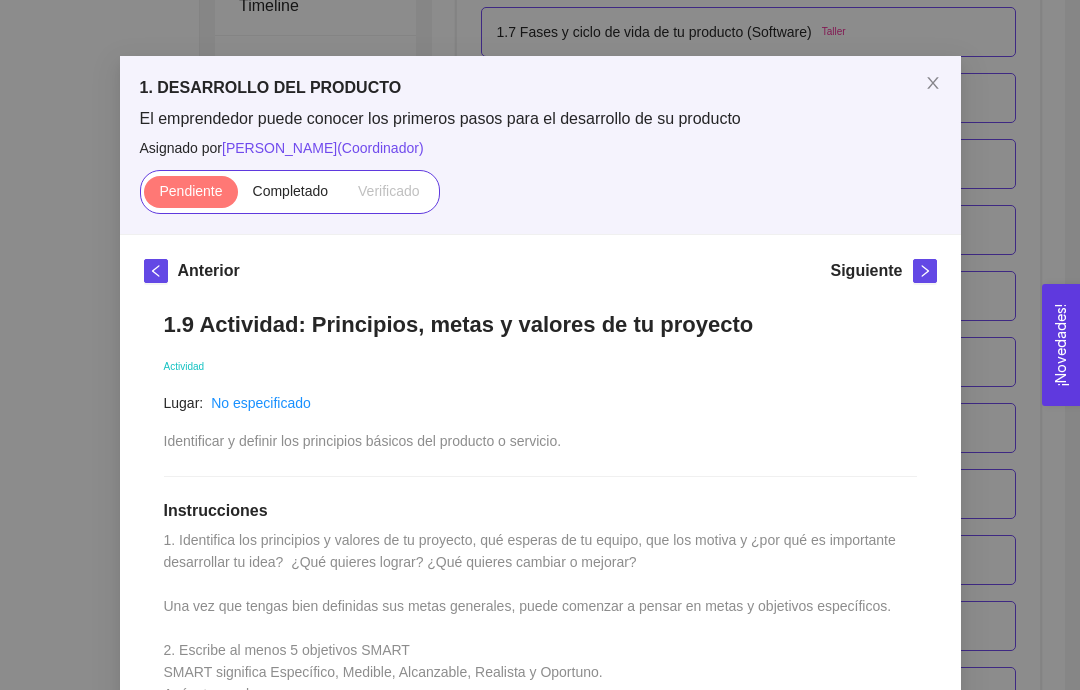 click at bounding box center [933, 84] 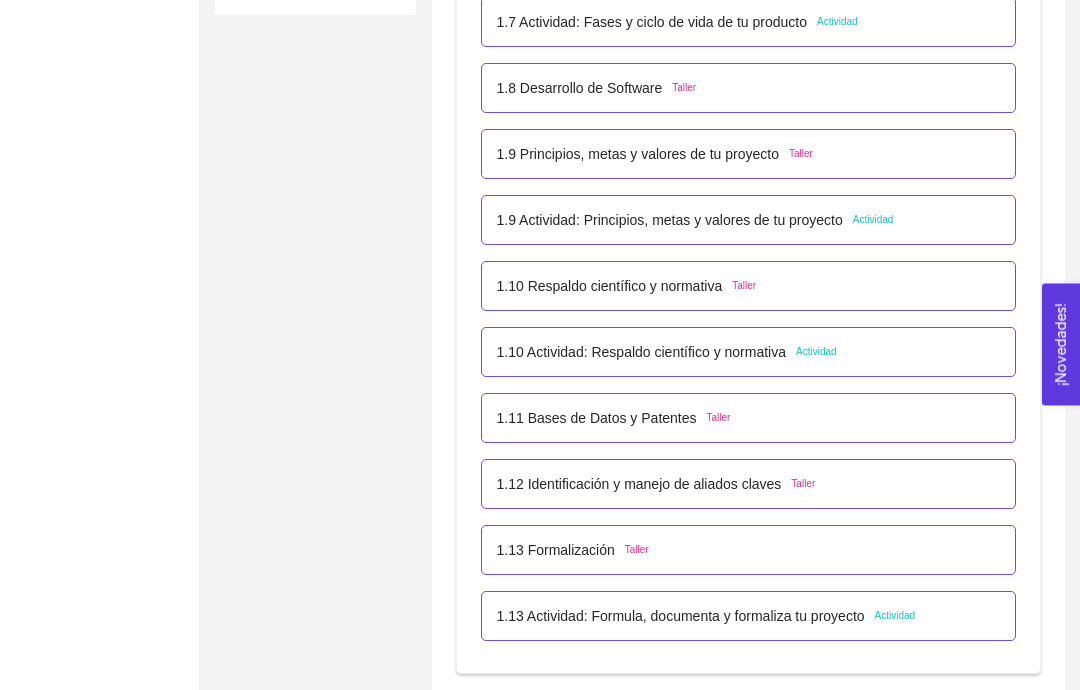 click on "1.10 Actividad: Respaldo científico y normativa Actividad" at bounding box center (749, 353) 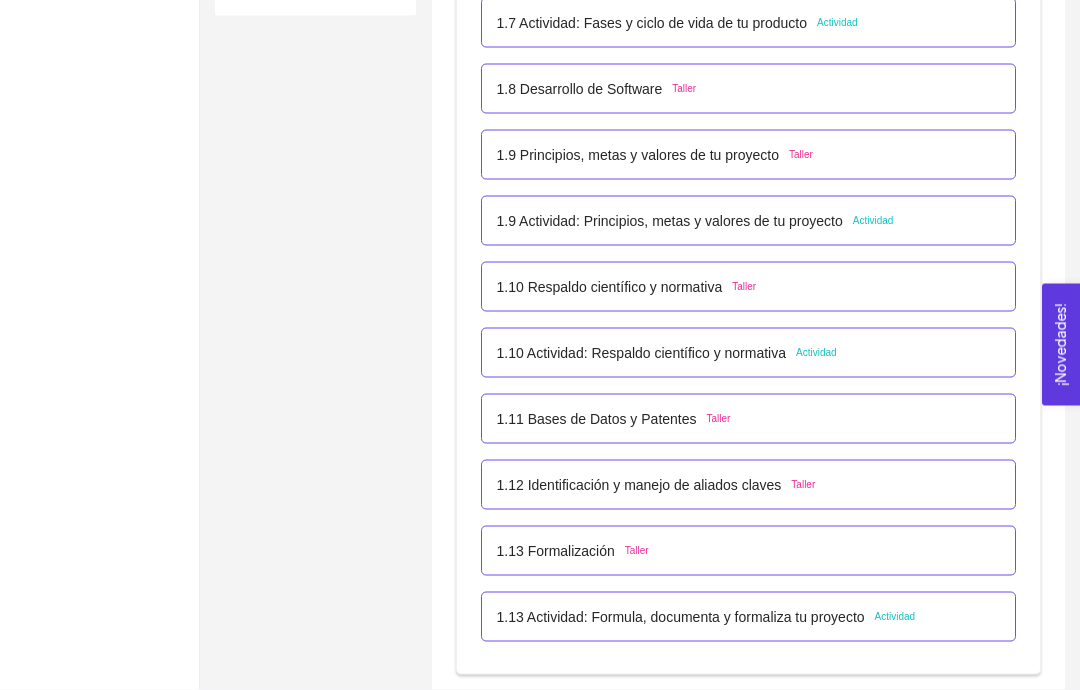 scroll, scrollTop: 1246, scrollLeft: 0, axis: vertical 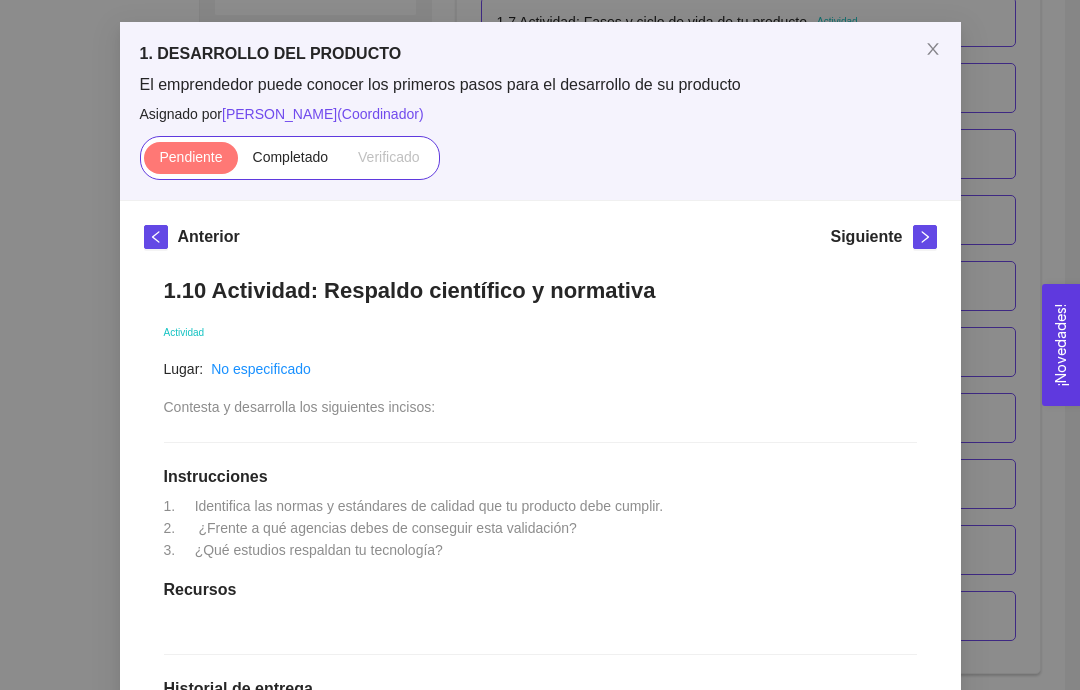 click at bounding box center [933, 50] 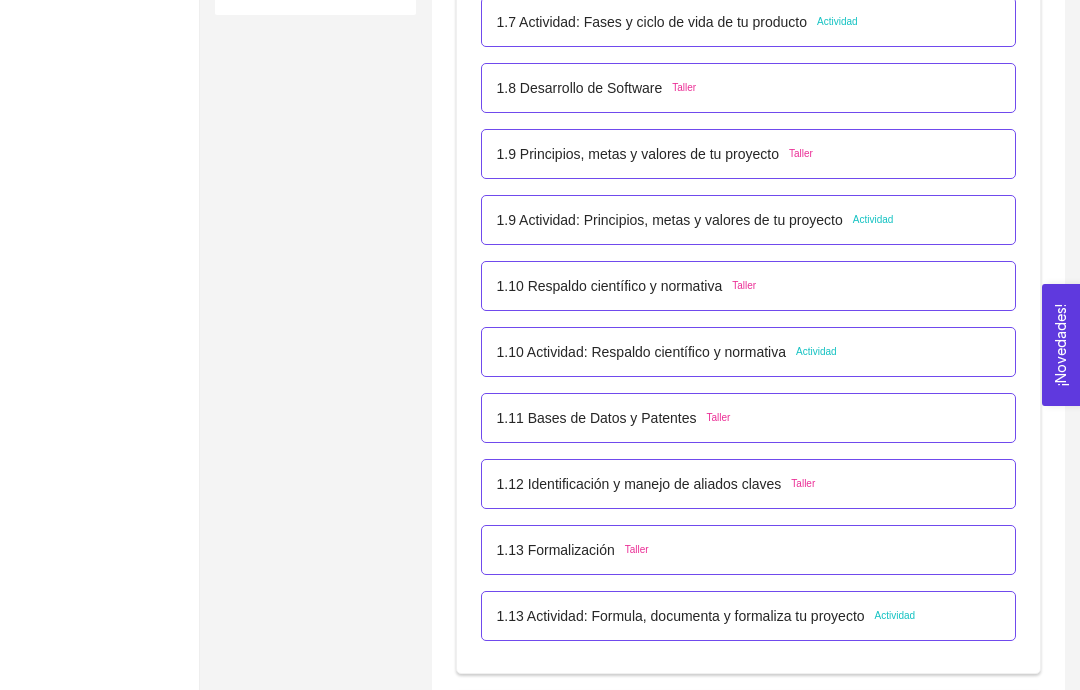 click on "1.13 Actividad: Formula, documenta y formaliza tu proyecto Actividad" at bounding box center (749, 616) 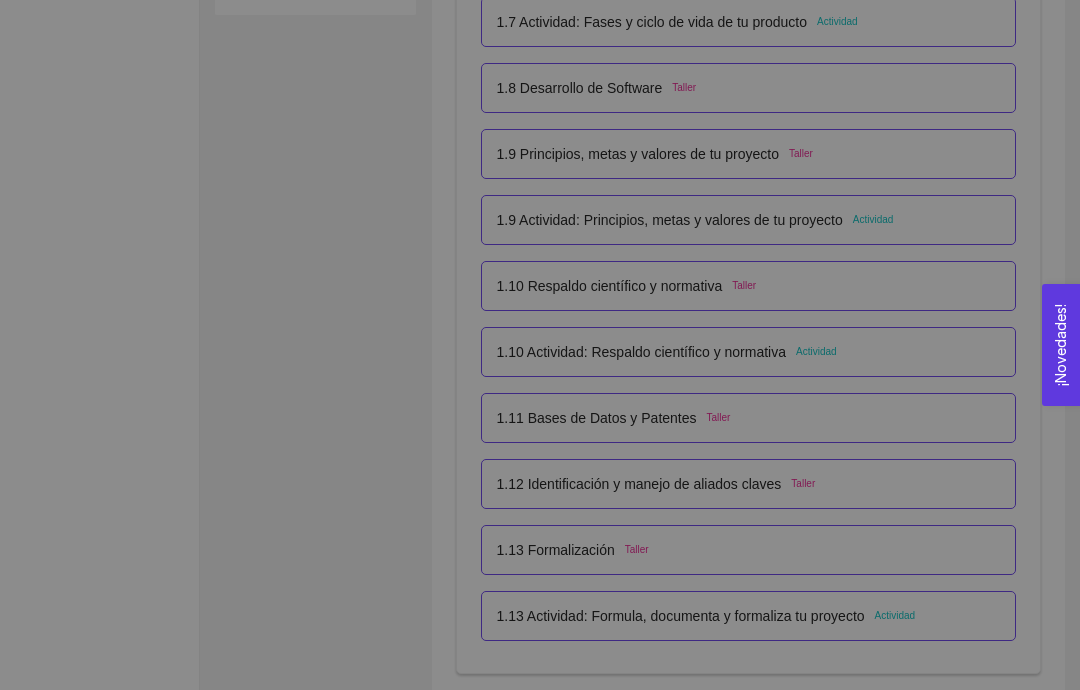 scroll, scrollTop: 0, scrollLeft: 0, axis: both 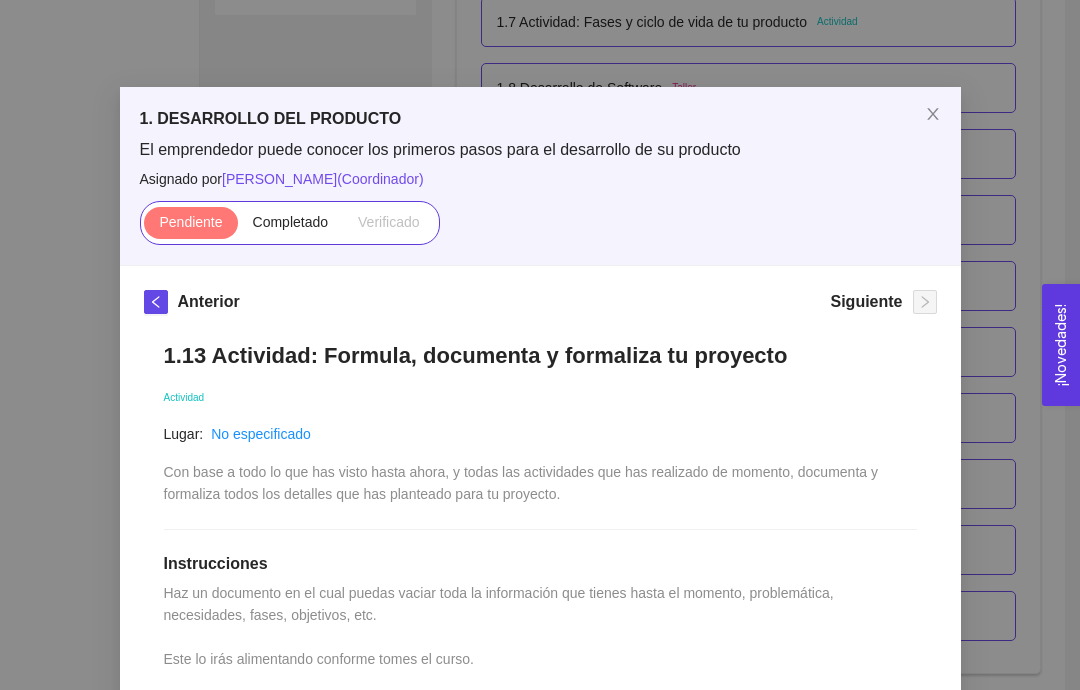 click at bounding box center (933, 115) 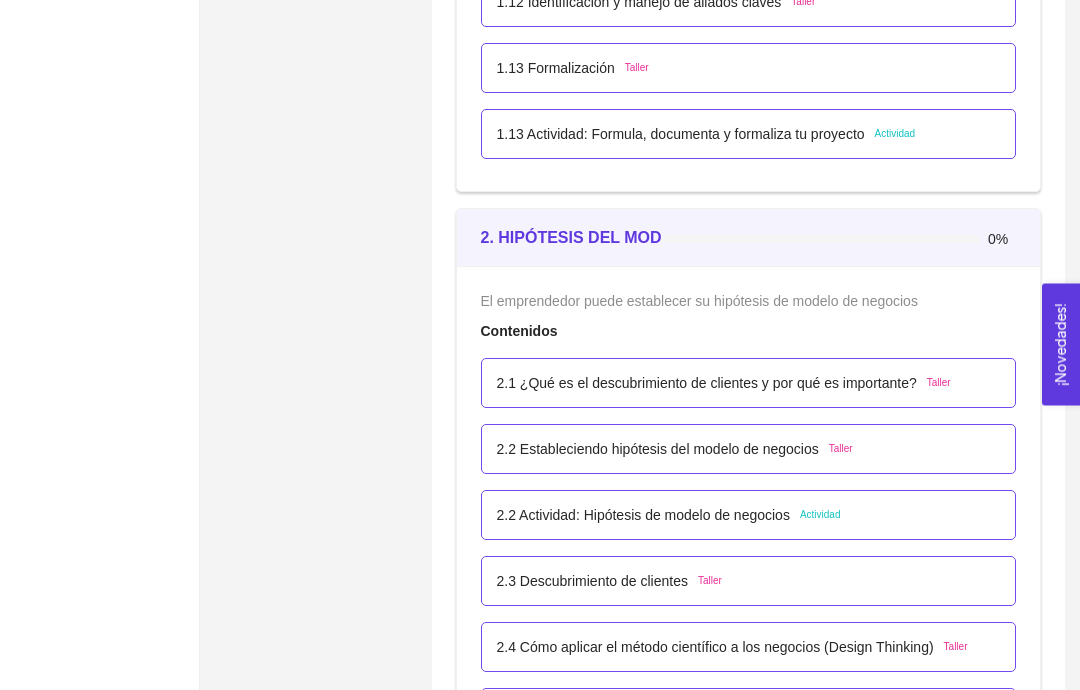 scroll, scrollTop: 1735, scrollLeft: 0, axis: vertical 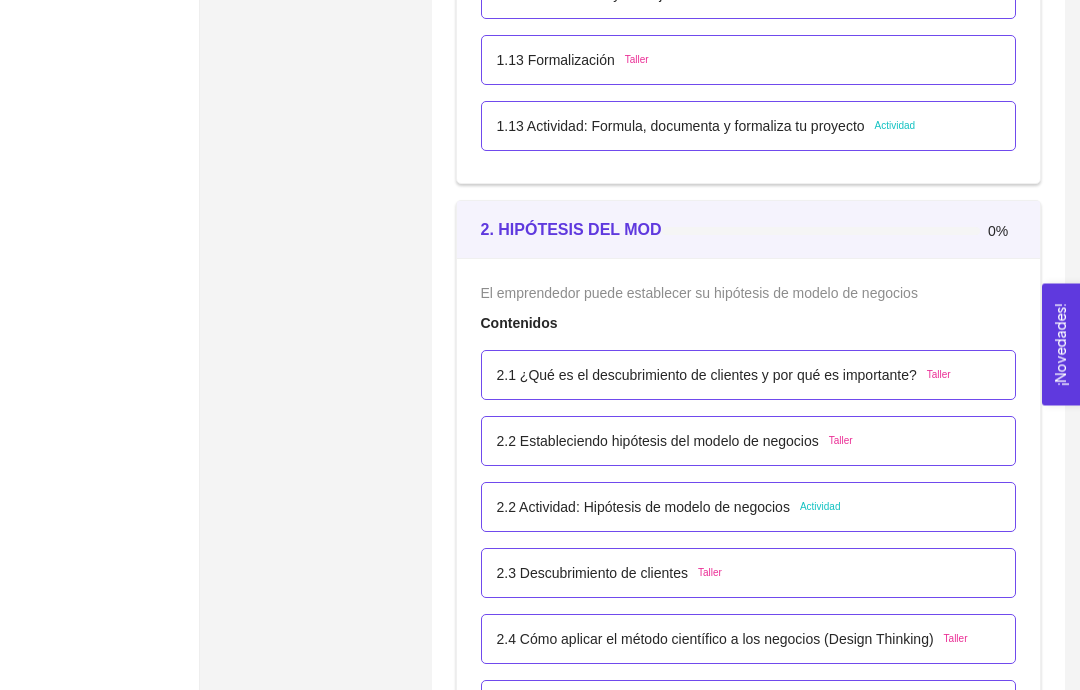 click on "2.2 Actividad: Hipótesis de modelo de negocios Actividad" at bounding box center [749, 508] 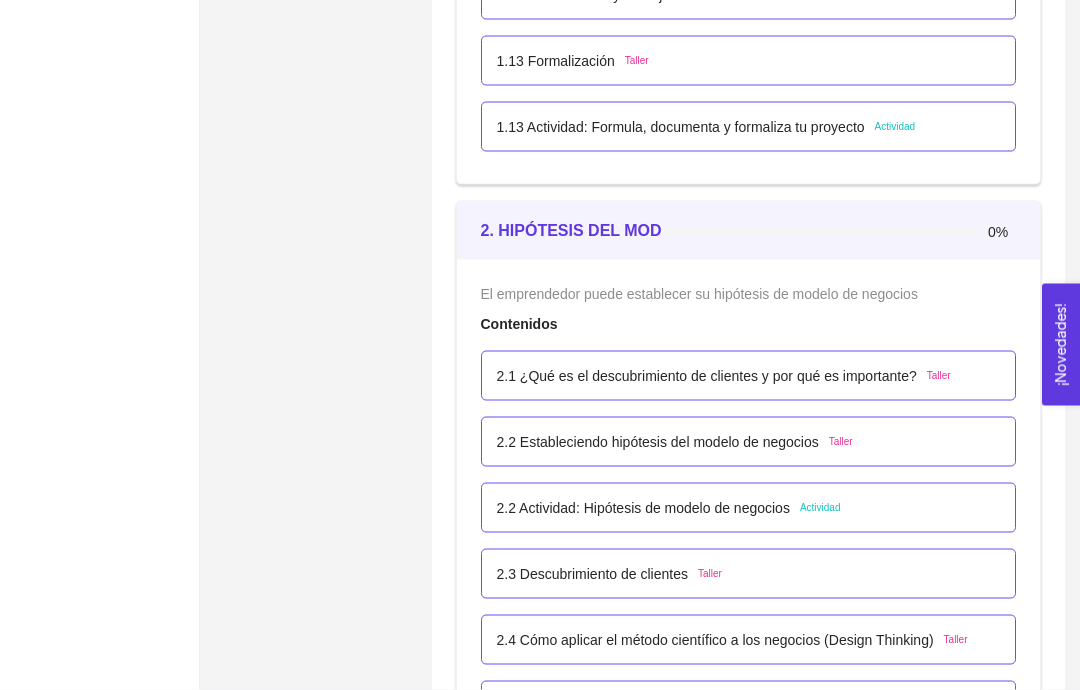 scroll, scrollTop: 1736, scrollLeft: 0, axis: vertical 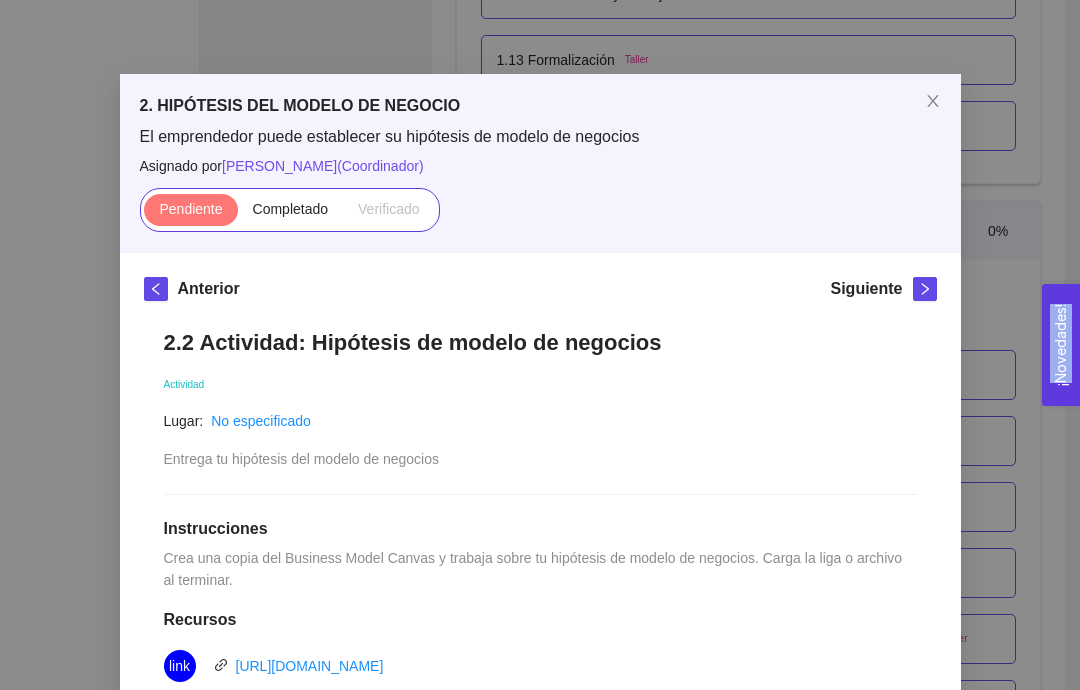 click on "Recursos" at bounding box center (540, 620) 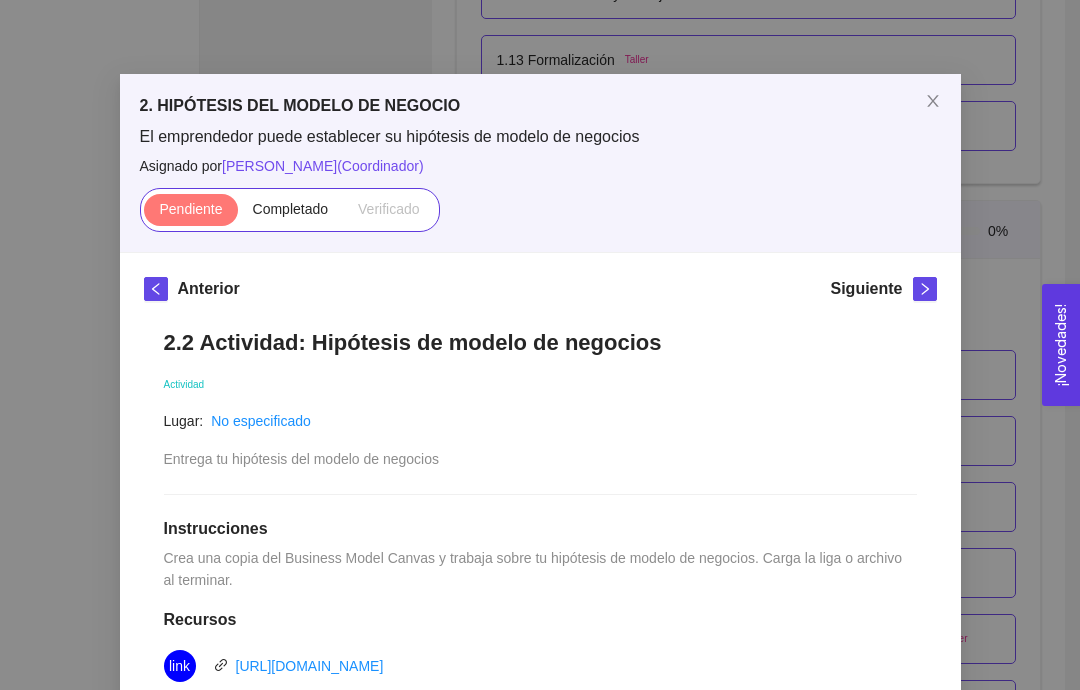 click at bounding box center [933, 102] 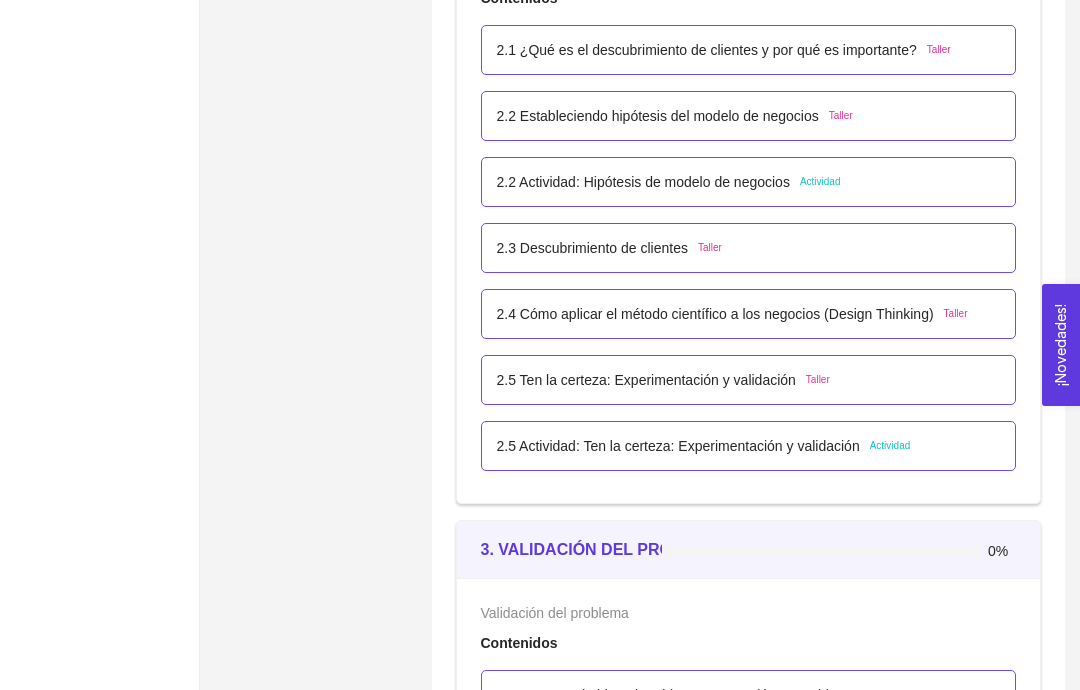 scroll, scrollTop: 2082, scrollLeft: 0, axis: vertical 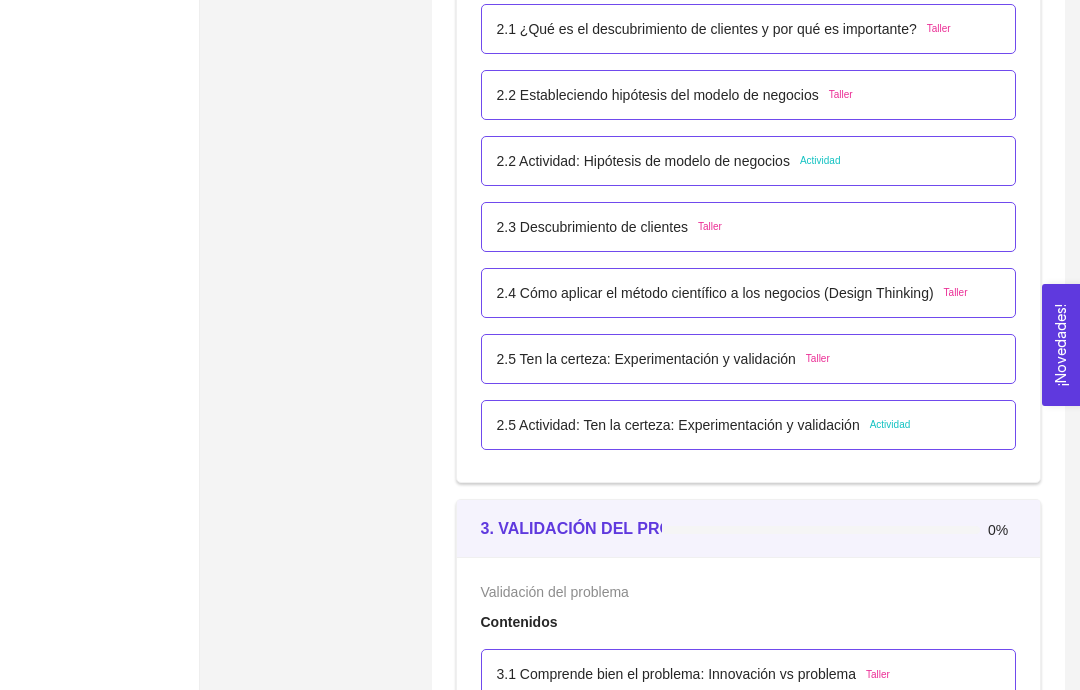click on "2.5 Actividad: Ten la certeza: Experimentación y validación Actividad" at bounding box center (749, 425) 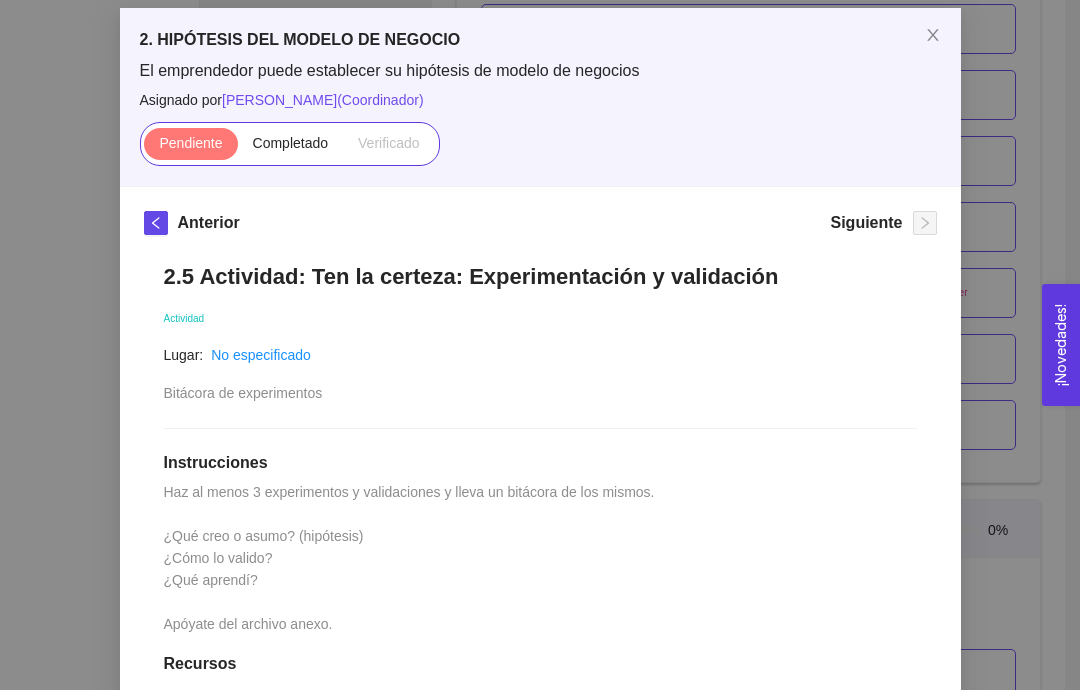 scroll, scrollTop: 95, scrollLeft: 0, axis: vertical 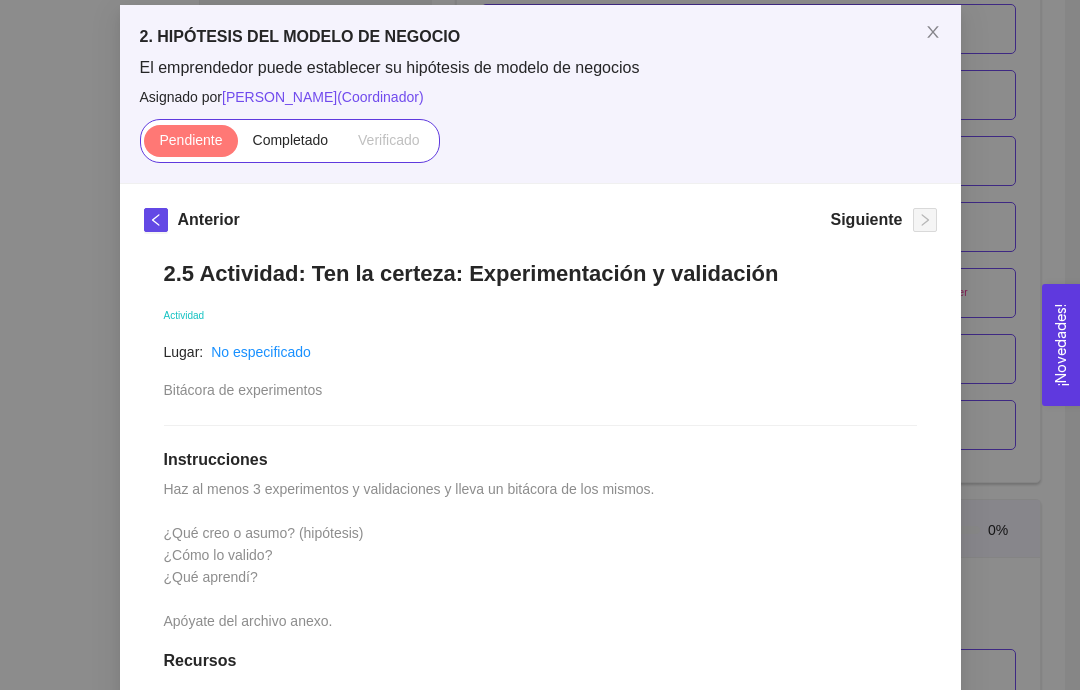 click 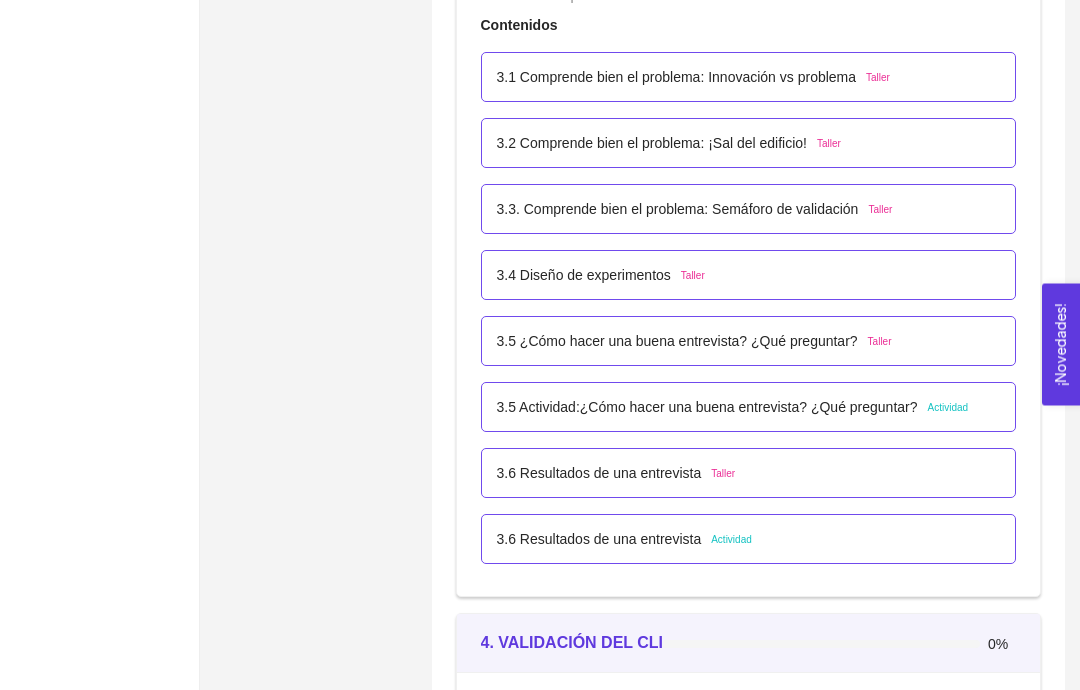 scroll, scrollTop: 2793, scrollLeft: 0, axis: vertical 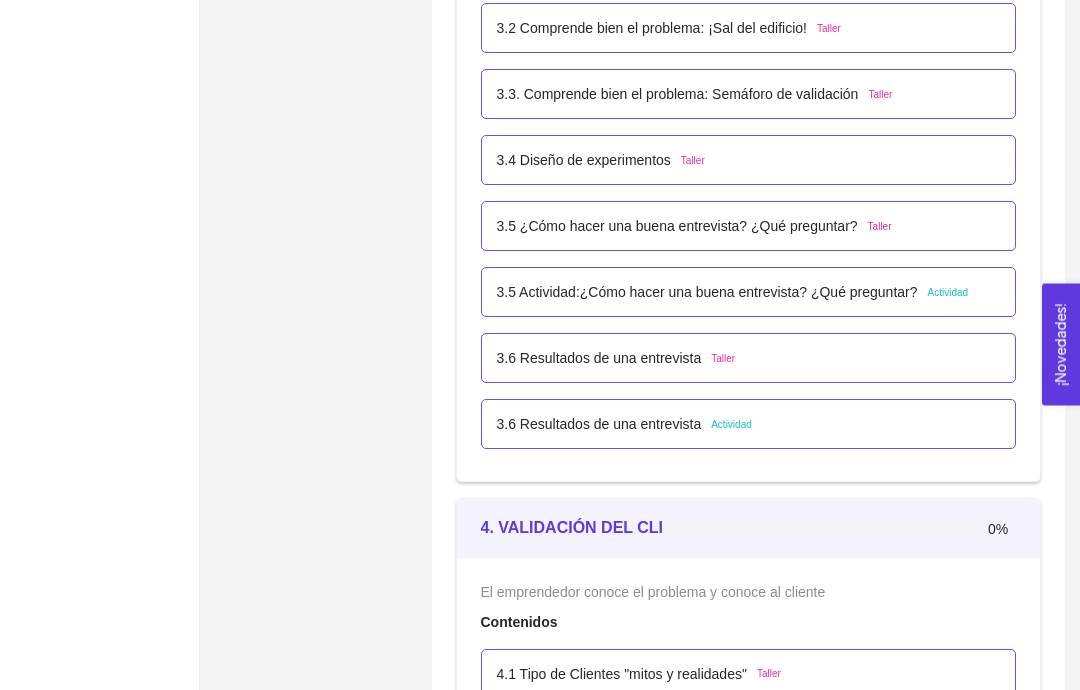 click on "3.5 Actividad:¿Cómo hacer una buena entrevista? ¿Qué preguntar? Actividad" at bounding box center (733, 293) 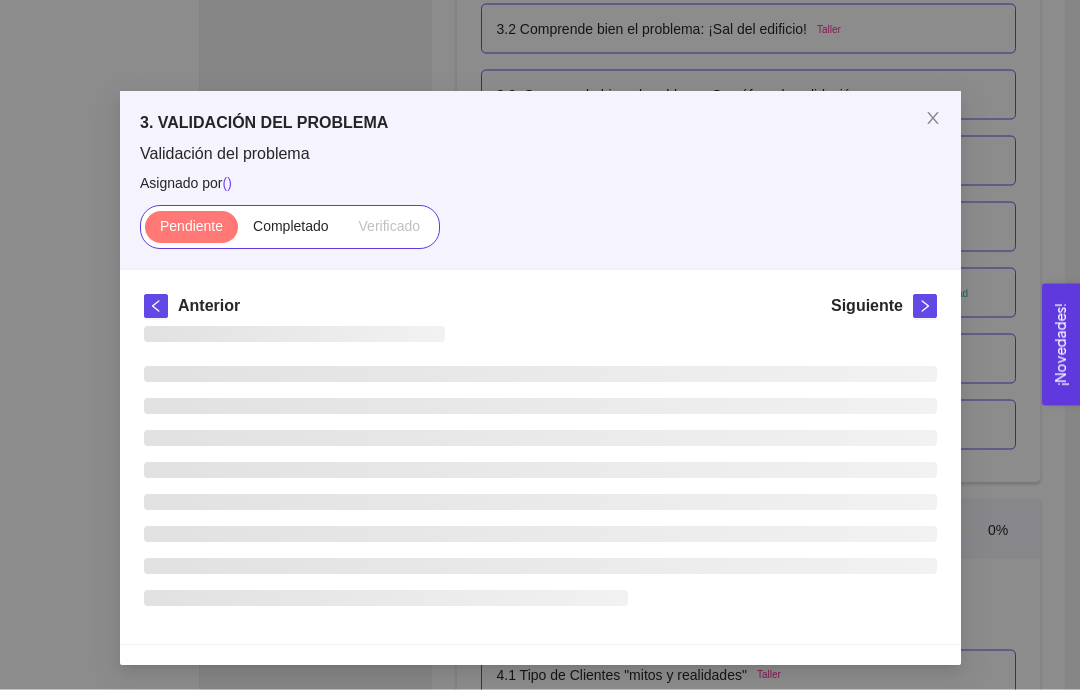 scroll, scrollTop: 0, scrollLeft: 0, axis: both 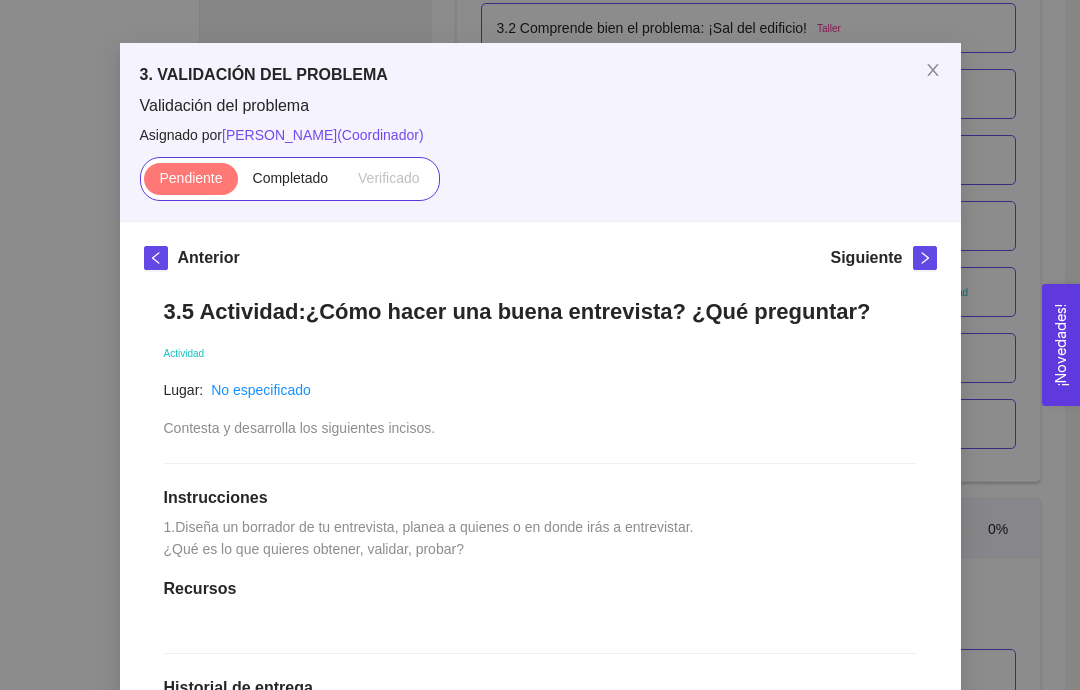 click at bounding box center [933, 71] 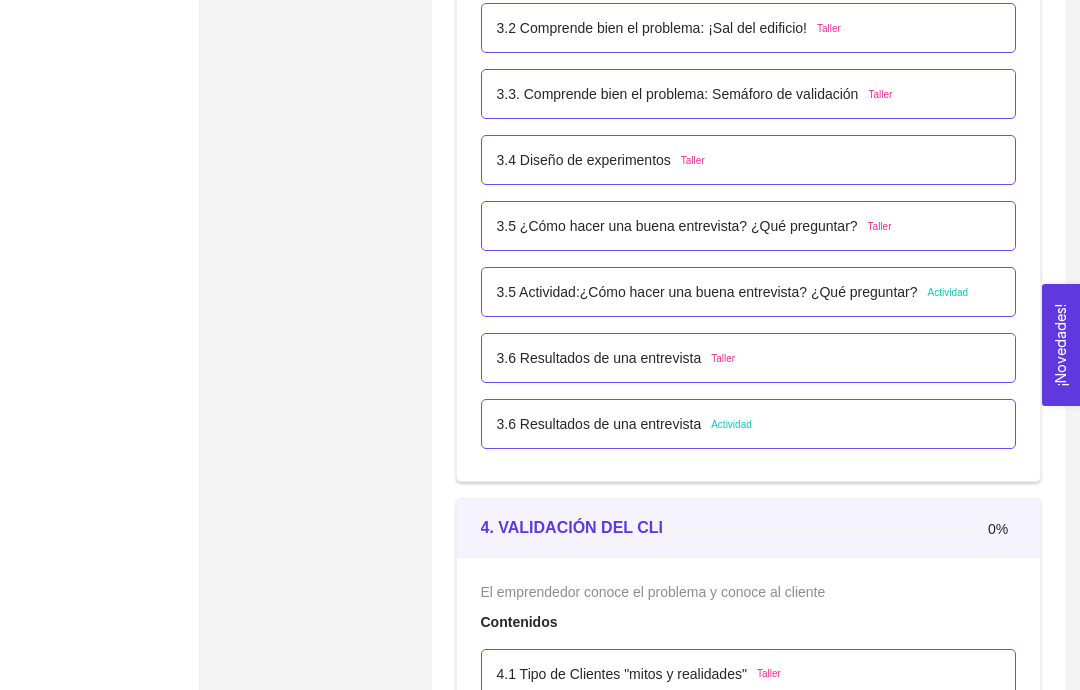 click on "3.6 Resultados de una entrevista Actividad" at bounding box center [749, 424] 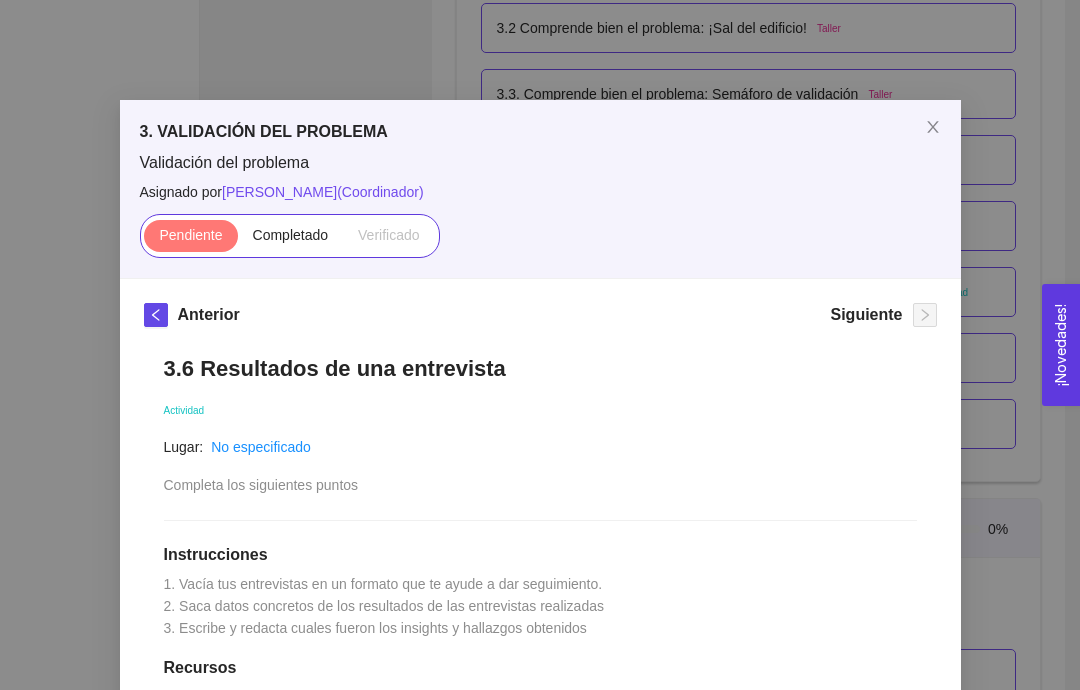 click at bounding box center [933, 128] 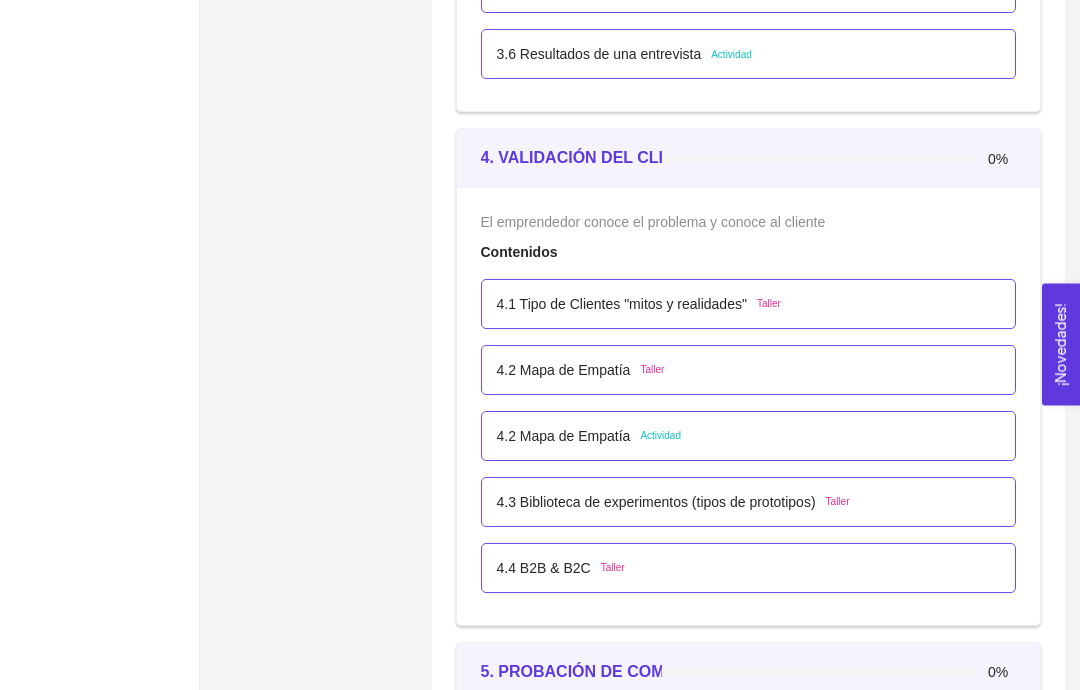 scroll, scrollTop: 3196, scrollLeft: 0, axis: vertical 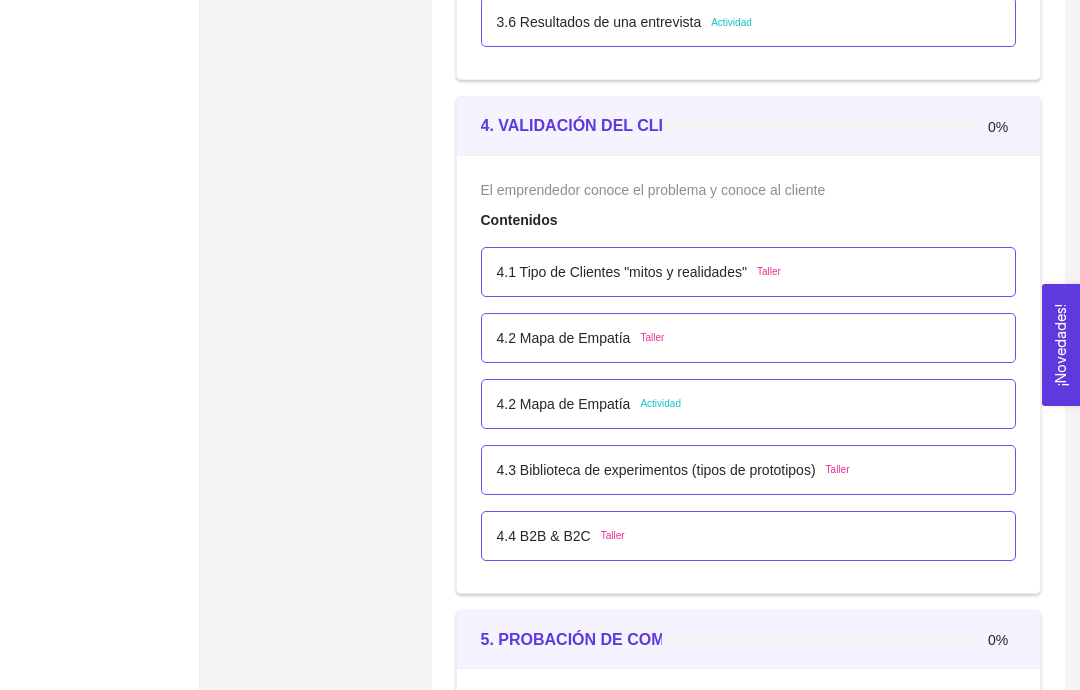 click on "4.2 Mapa de Empatía Actividad" at bounding box center (749, 404) 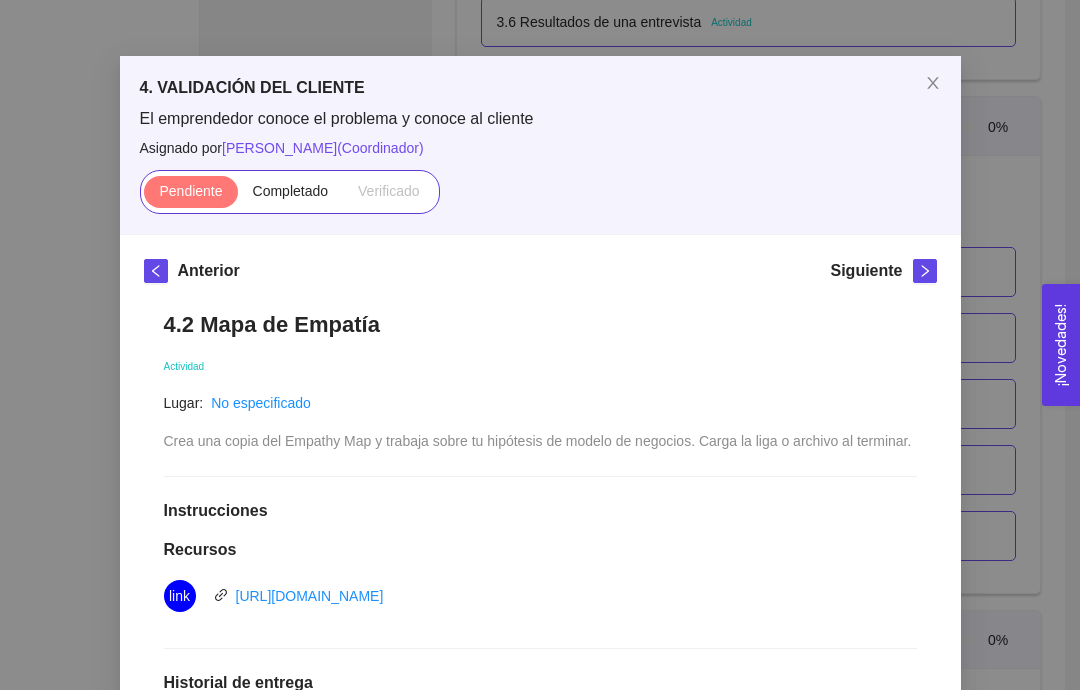 scroll, scrollTop: 46, scrollLeft: 0, axis: vertical 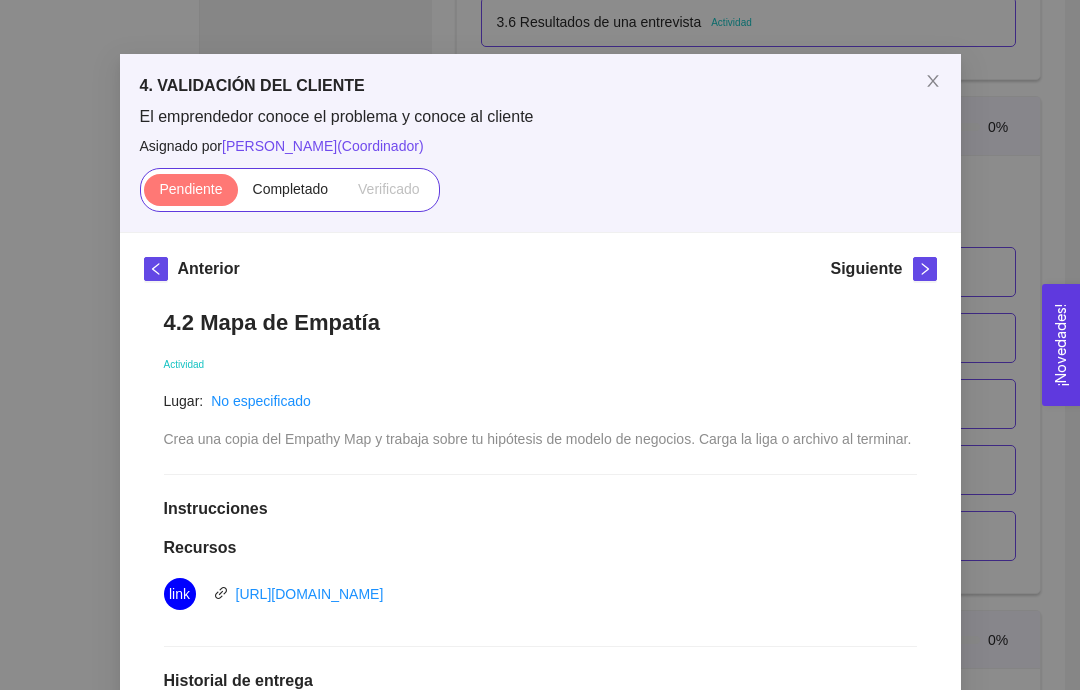 click 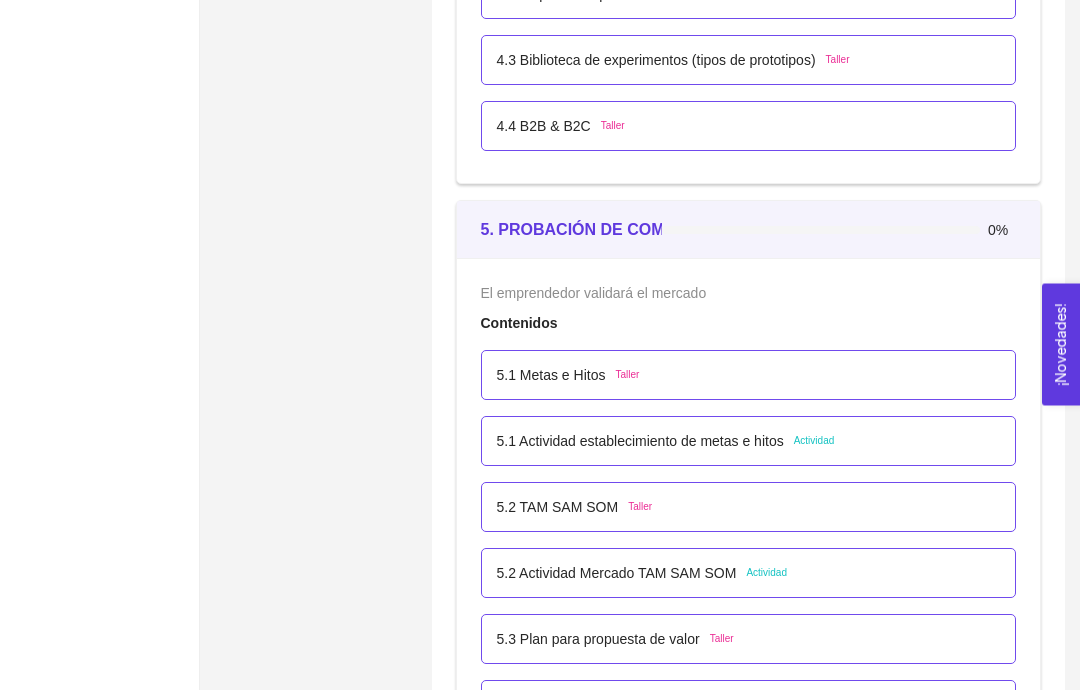 scroll, scrollTop: 3606, scrollLeft: 0, axis: vertical 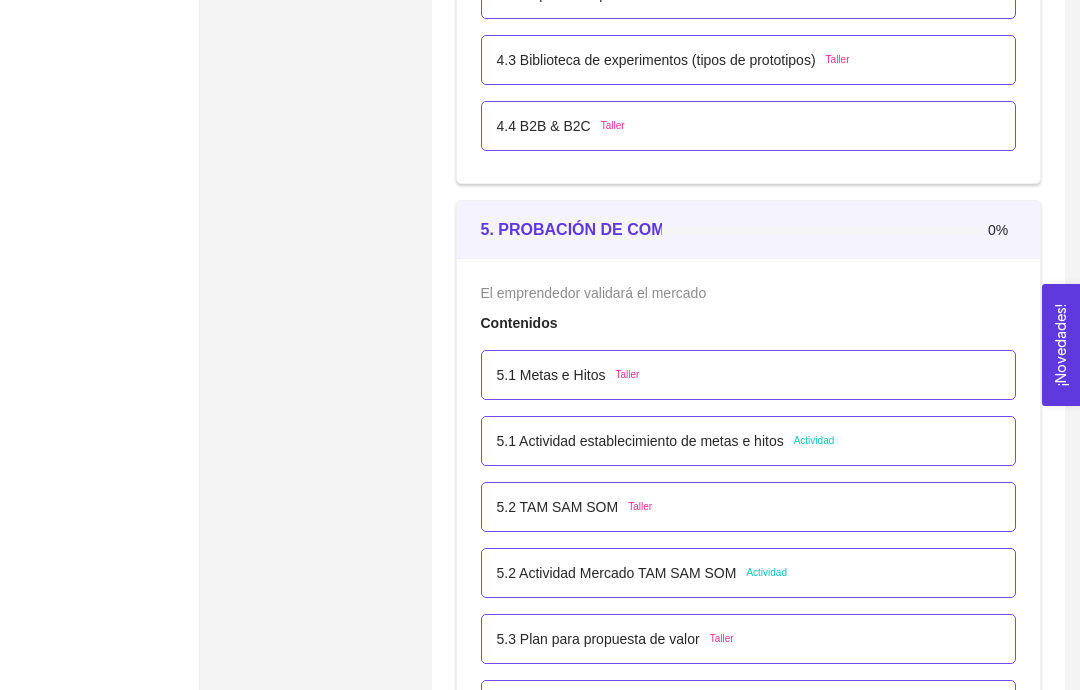 click on "5.1 Actividad establecimiento de metas e hitos Actividad" at bounding box center [749, 441] 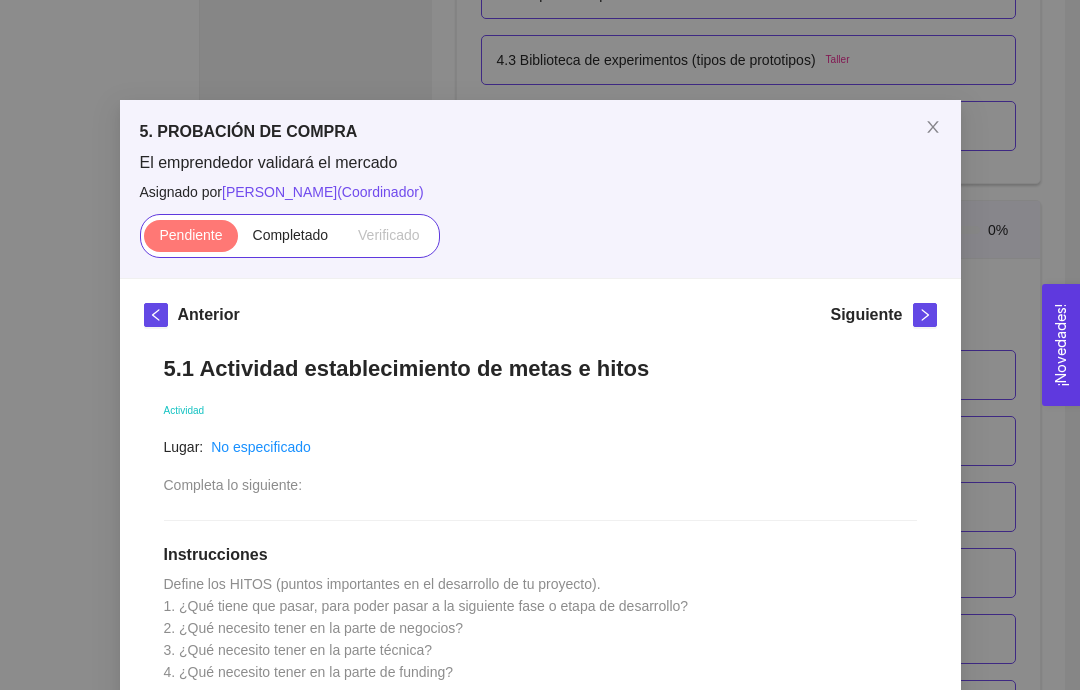 click at bounding box center (933, 128) 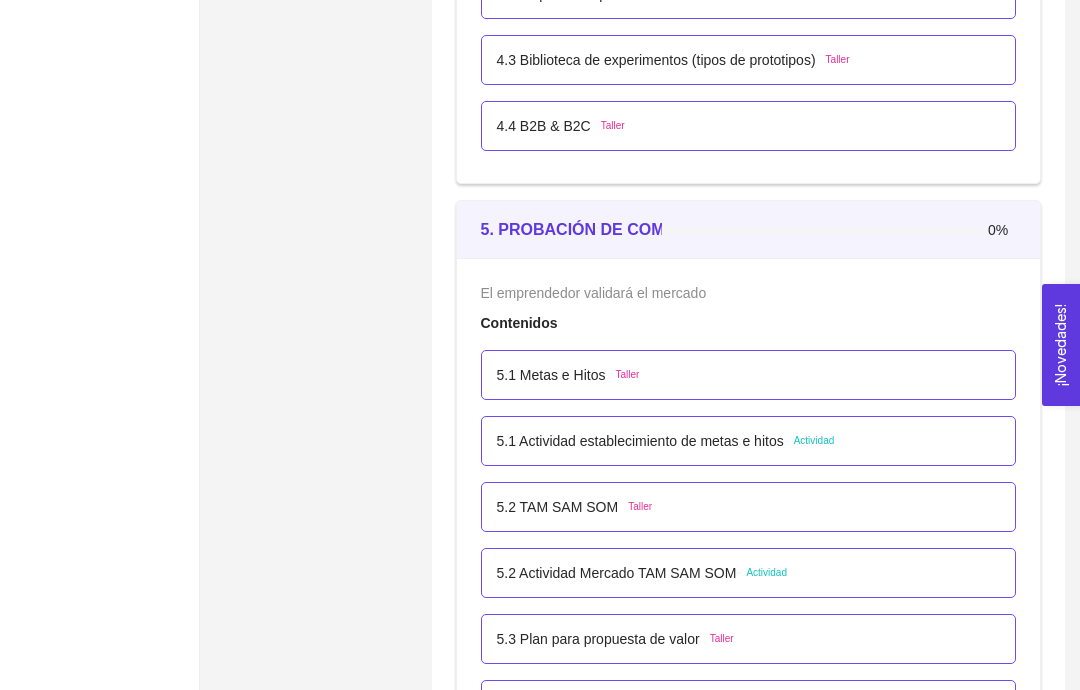 click on "5.2 Actividad [PERSON_NAME] SOM Actividad" at bounding box center (749, 573) 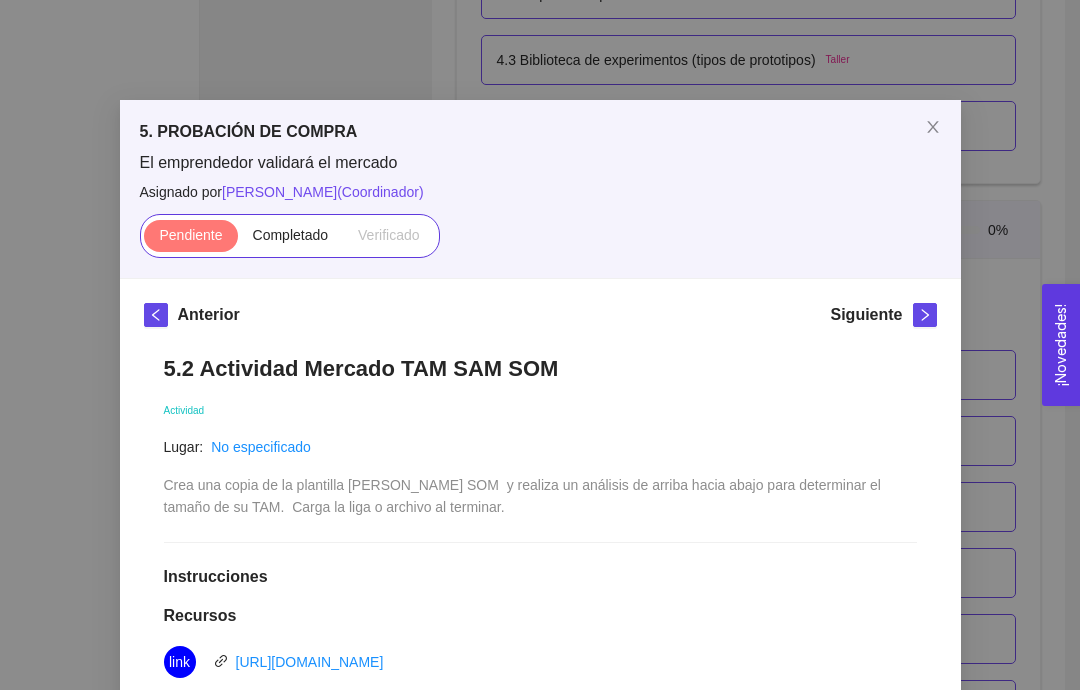 click at bounding box center (933, 128) 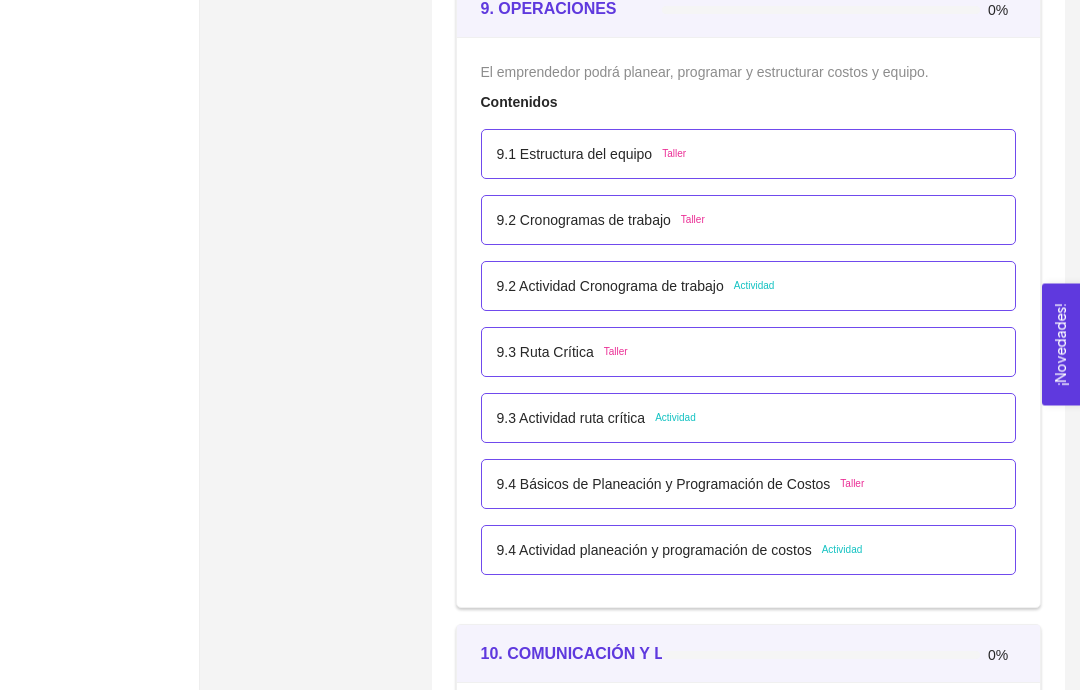 scroll, scrollTop: 6762, scrollLeft: 0, axis: vertical 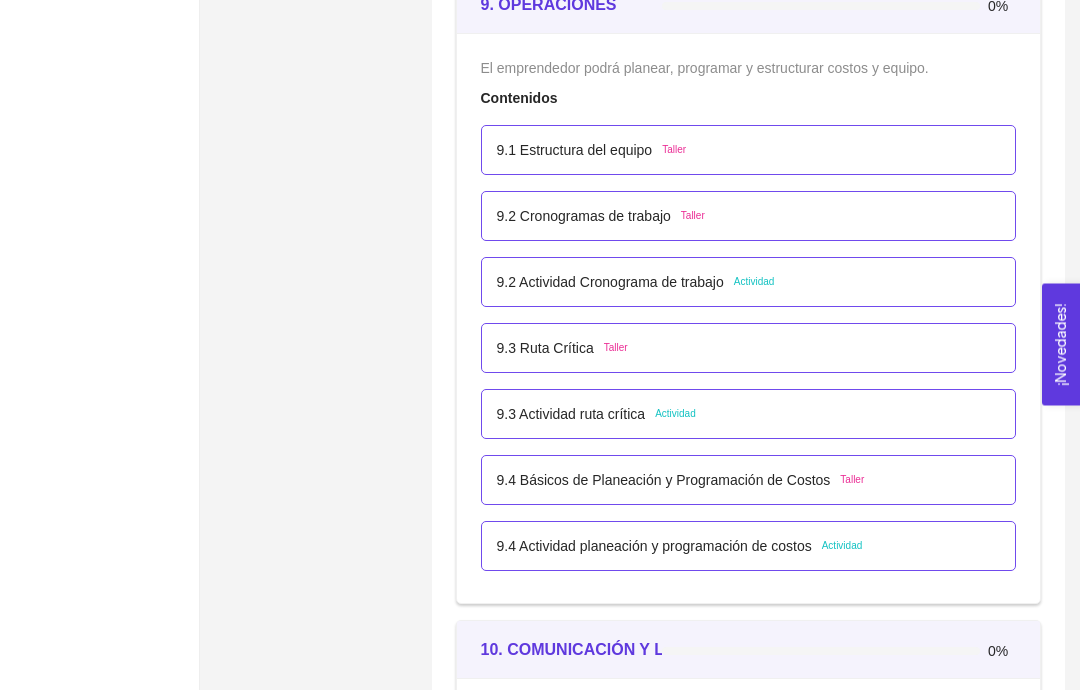 click on "9.2 Actividad Cronograma de trabajo Actividad" at bounding box center (749, 283) 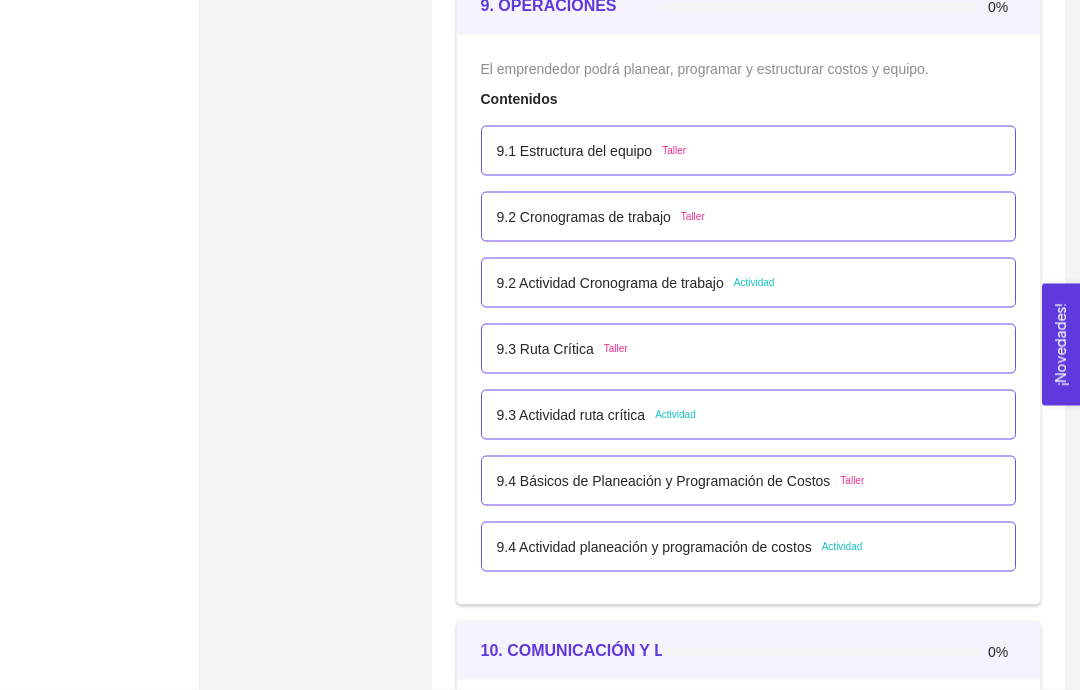 scroll, scrollTop: 6763, scrollLeft: 0, axis: vertical 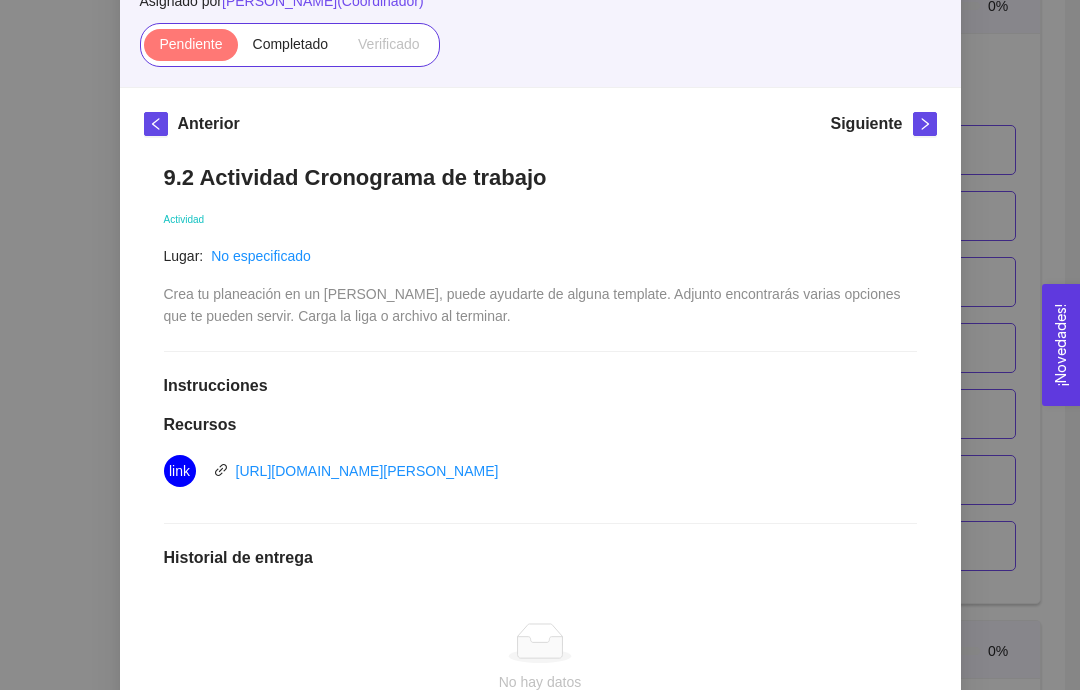 click on "9. OPERACIONES El emprendedor podrá planear, programar y estructurar costos y equipo. Asignado por  [PERSON_NAME]   ( Coordinador ) Pendiente Completado Verificado Anterior Siguiente 9.2 Actividad Cronograma de trabajo Actividad Lugar: No especificado  Crea tu planeación en un [PERSON_NAME], puede ayudarte de alguna template. Adjunto encontrarás varias opciones que te pueden servir. Carga la liga o archivo al terminar. Instrucciones Recursos link [URL][DOMAIN_NAME][PERSON_NAME] Historial de entrega No hay datos Comentarios Enviar comentarios Cancelar Aceptar" at bounding box center (540, 345) 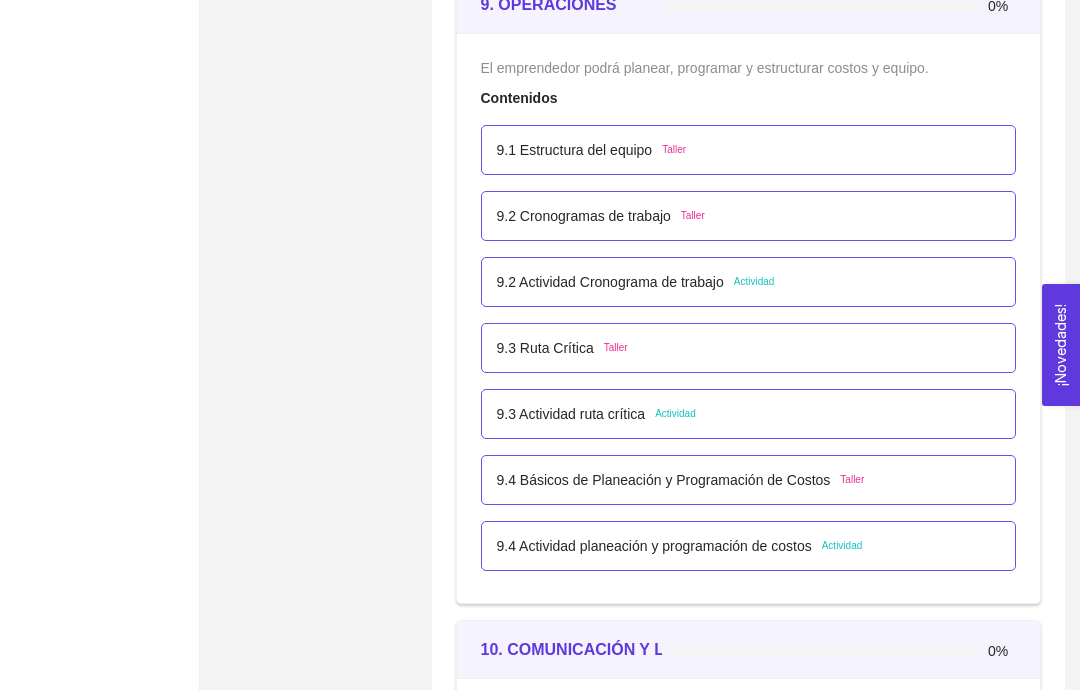 click on "9.3 Actividad ruta crítica Actividad" at bounding box center [749, 414] 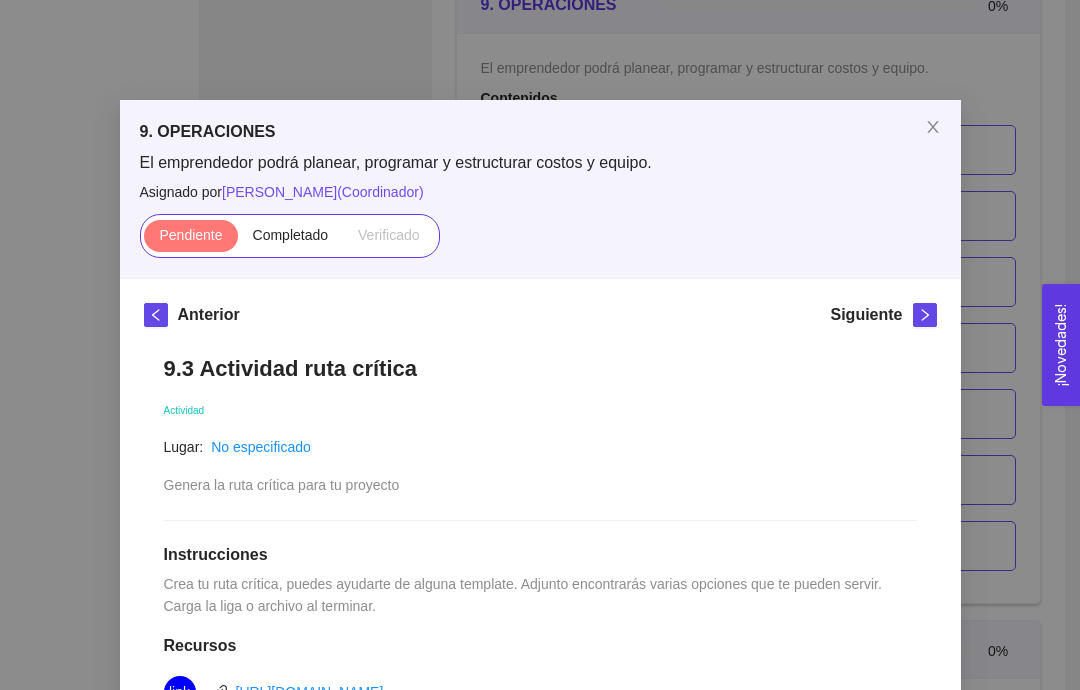 click on "9. OPERACIONES El emprendedor podrá planear, programar y estructurar costos y equipo. Asignado por  [PERSON_NAME]   ( Coordinador ) Pendiente Completado Verificado Anterior Siguiente 9.3 Actividad ruta crítica Actividad Lugar: No especificado Genera la ruta crítica para tu proyecto
Instrucciones Crea tu ruta crítica, puedes ayudarte de alguna template. Adjunto encontrarás varias opciones que te pueden servir. Carga la liga o archivo al terminar. Recursos link [URL][DOMAIN_NAME] link [URL][DOMAIN_NAME] Historial de entrega No hay datos Comentarios Enviar comentarios Cancelar Aceptar" at bounding box center [540, 345] 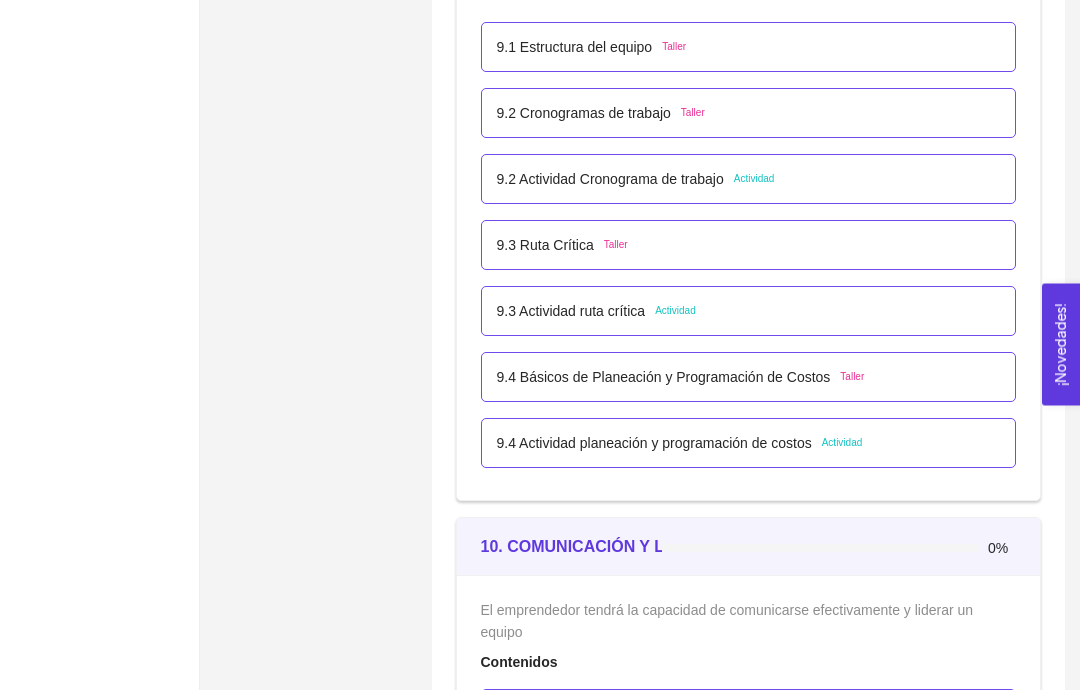 scroll, scrollTop: 6866, scrollLeft: 0, axis: vertical 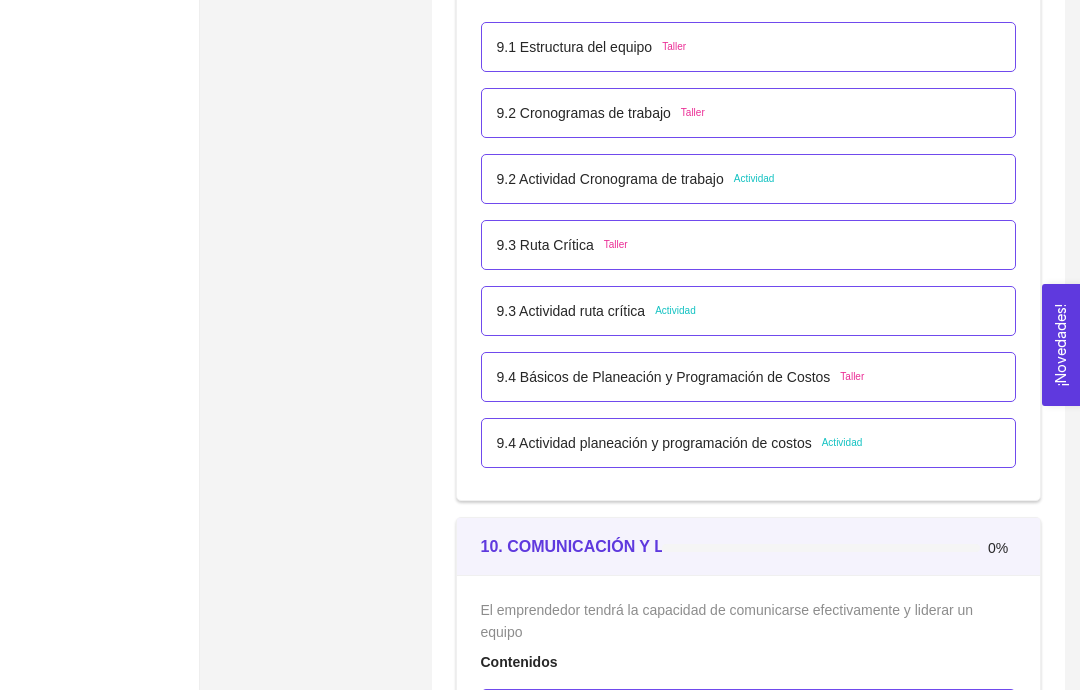 click on "9.4 Actividad planeación y programación de costos Actividad" at bounding box center [749, 443] 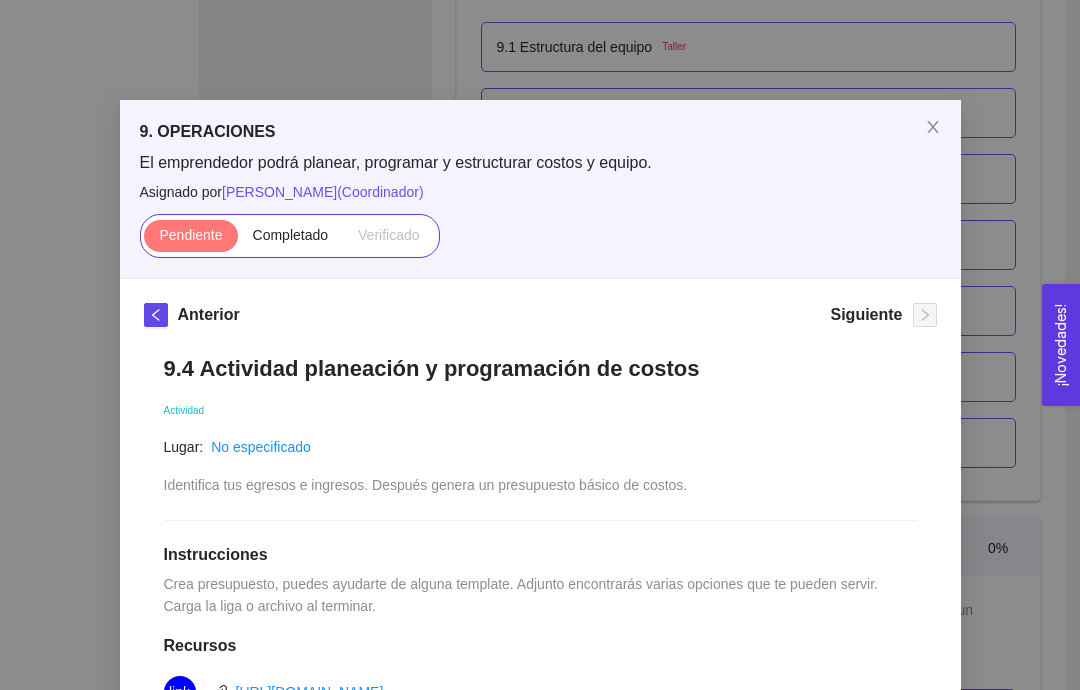 click on "9. OPERACIONES El emprendedor podrá planear, programar y estructurar costos y equipo. Asignado por  [PERSON_NAME]   ( Coordinador ) Pendiente Completado Verificado Anterior Siguiente 9.4 Actividad planeación y programación de costos Actividad Lugar: No especificado Identifica tus egresos e ingresos. Después genera un presupuesto básico de costos.
Instrucciones Crea presupuesto, puedes ayudarte de alguna template. Adjunto encontrarás varias opciones que te pueden servir. Carga la liga o archivo al terminar. Recursos link [URL][DOMAIN_NAME] Historial de entrega No hay datos Comentarios Enviar comentarios Cancelar Aceptar" at bounding box center [540, 345] 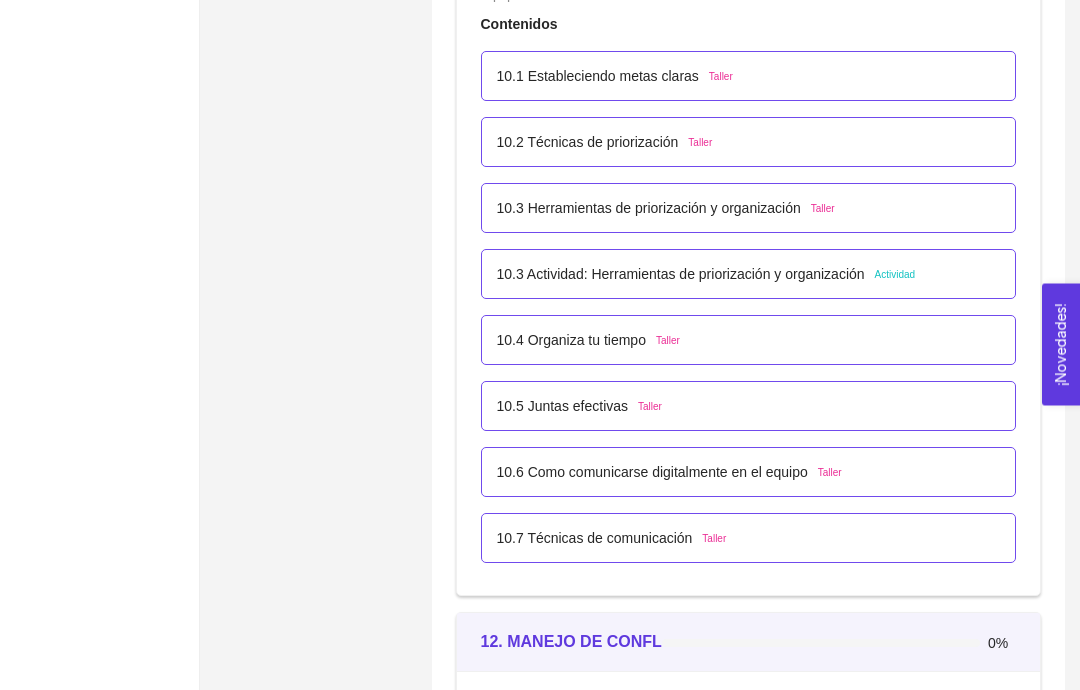 scroll, scrollTop: 7510, scrollLeft: 0, axis: vertical 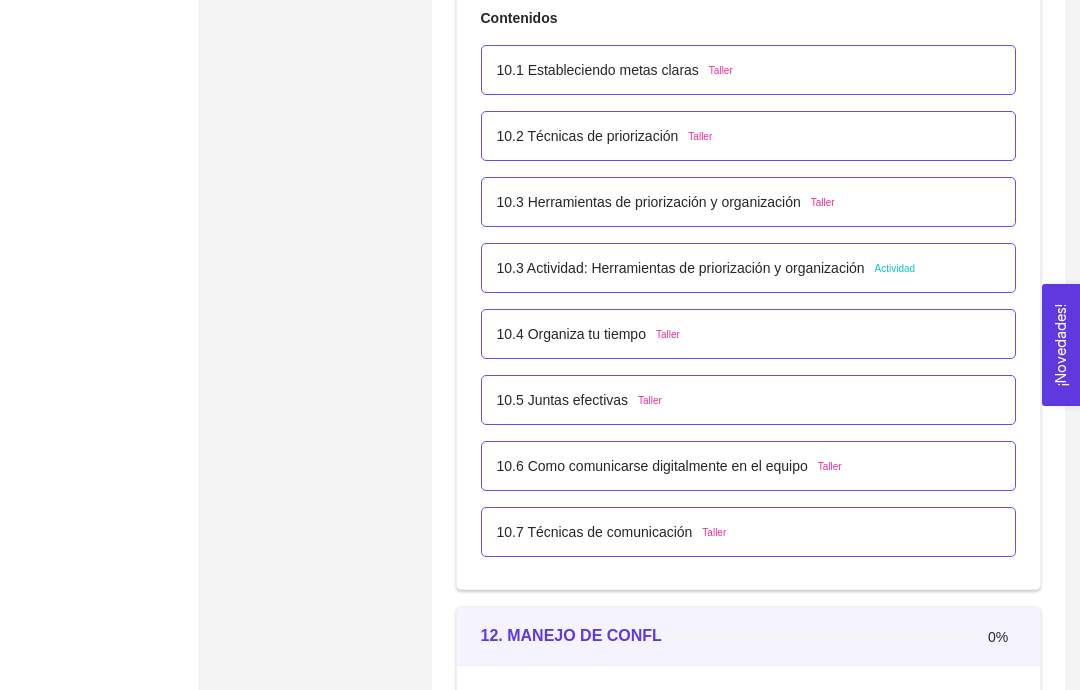 click on "10.3 Actividad: Herramientas de priorización y organización Actividad" at bounding box center (749, 268) 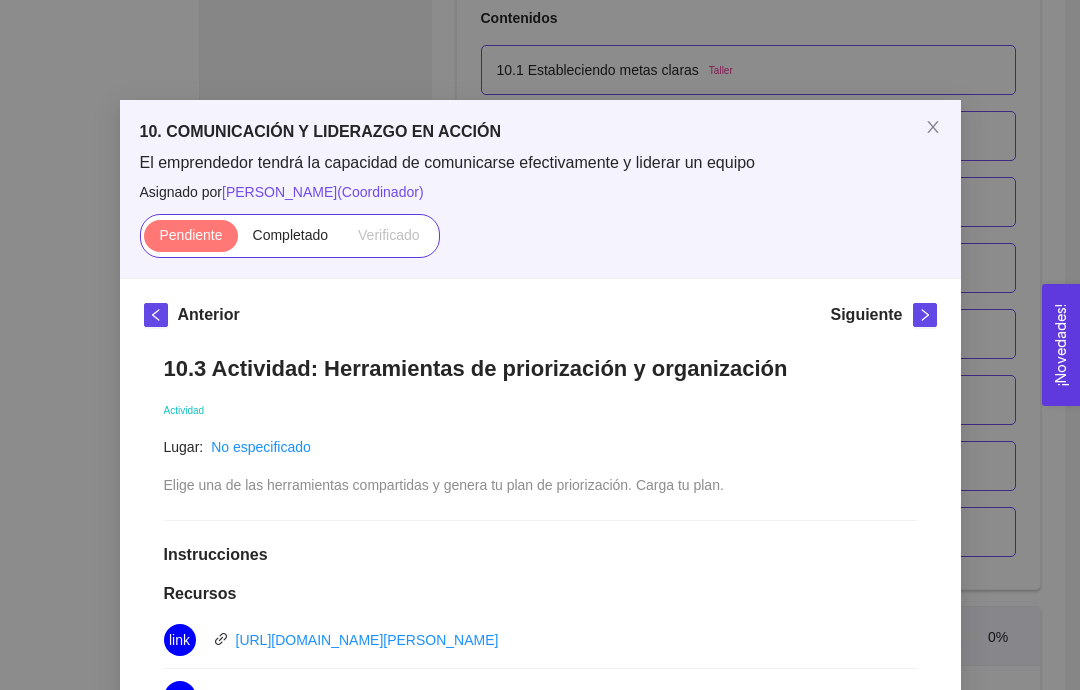 click on "10. COMUNICACIÓN Y LIDERAZGO EN ACCIÓN El emprendedor tendrá la capacidad de comunicarse efectivamente y liderar un equipo
Asignado por  [PERSON_NAME]   ( Coordinador ) Pendiente Completado Verificado Anterior Siguiente 10.3 Actividad: Herramientas de priorización y organización Actividad Lugar: No especificado Elige una de las herramientas compartidas y genera tu plan de priorización. Carga tu plan. Instrucciones Recursos link [URL][DOMAIN_NAME][PERSON_NAME] link [URL][DOMAIN_NAME] Historial de entrega No hay datos Comentarios Enviar comentarios Cancelar Aceptar" at bounding box center [540, 345] 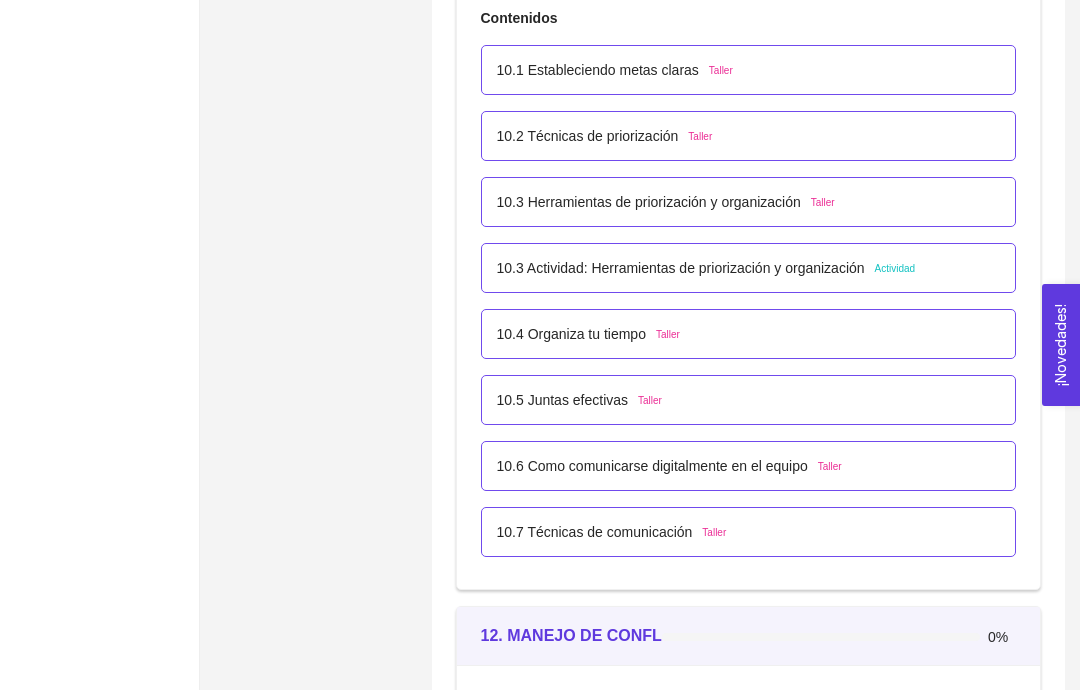 scroll, scrollTop: 0, scrollLeft: 0, axis: both 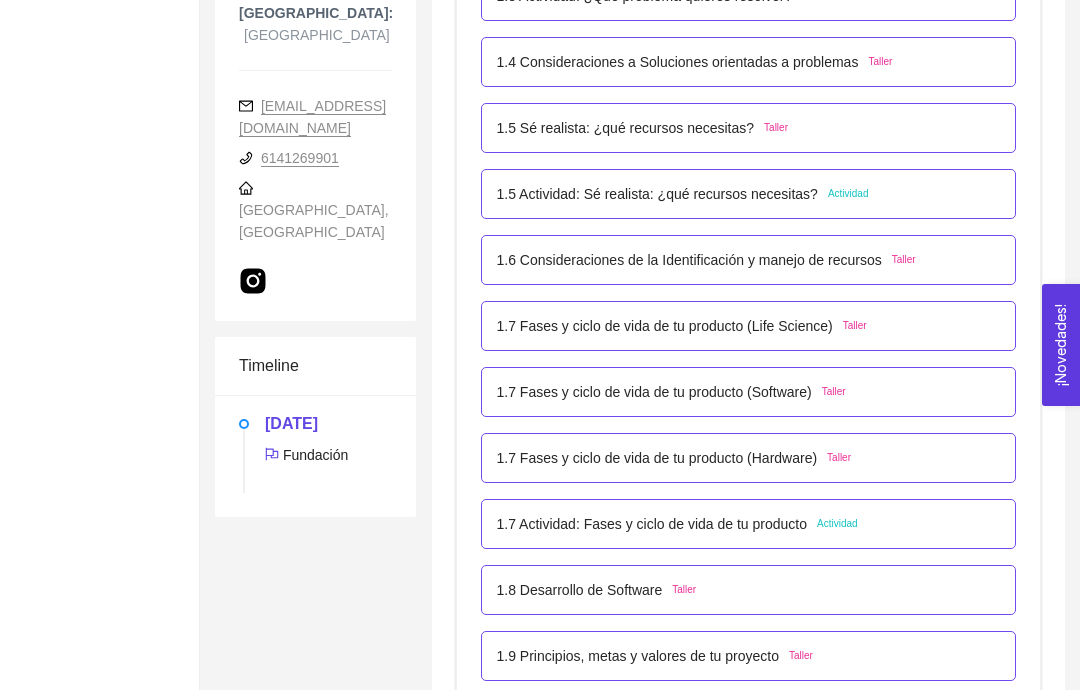 click on "1.7 Actividad: Fases y ciclo de vida de tu producto Actividad" at bounding box center [749, 524] 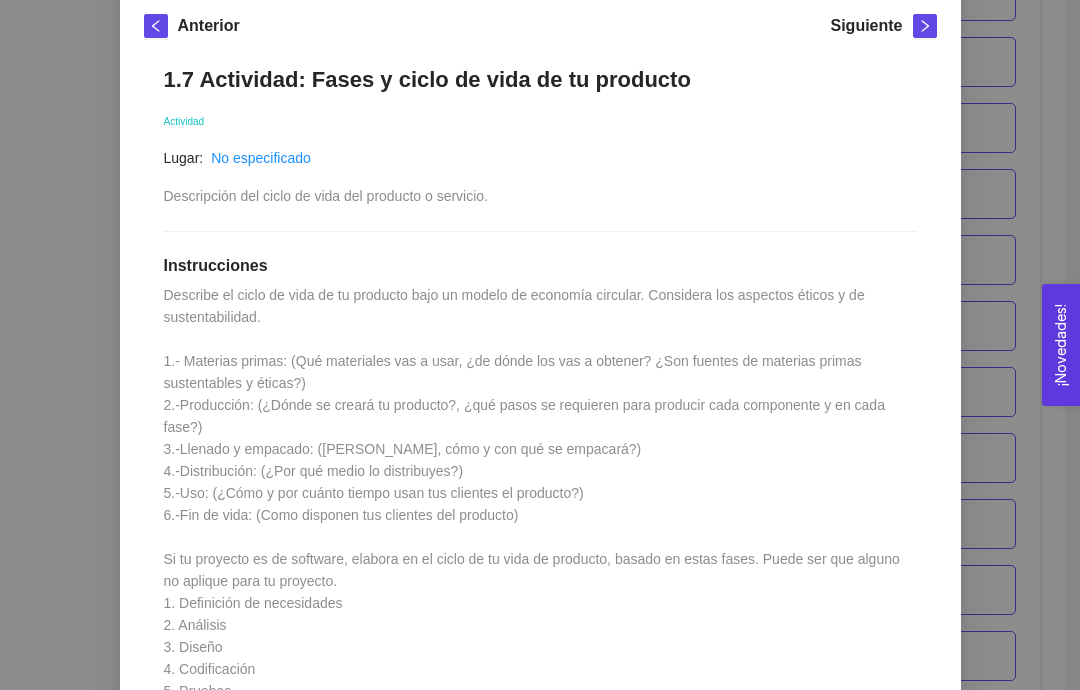 scroll, scrollTop: 421, scrollLeft: 0, axis: vertical 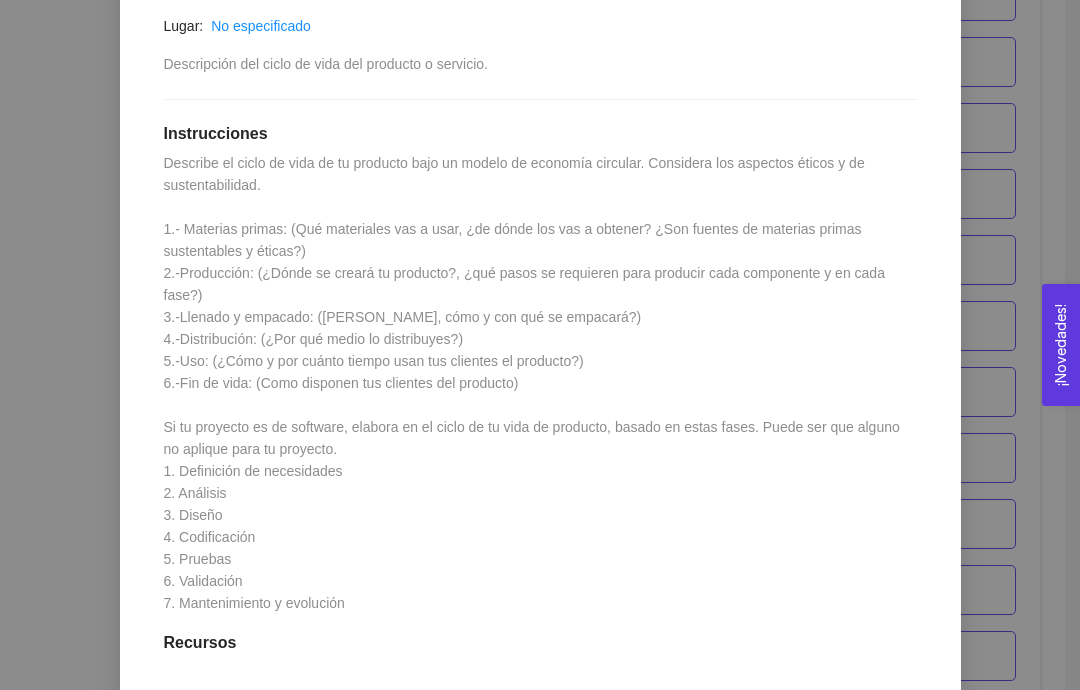click on "1. DESARROLLO DEL PRODUCTO El emprendedor puede conocer los primeros pasos para el desarrollo de su producto
Asignado por  [PERSON_NAME]   ( Coordinador ) Pendiente Completado Verificado Anterior Siguiente 1.7 Actividad: Fases y ciclo de vida de tu producto Actividad Lugar: No especificado Descripción del ciclo de vida del producto o servicio.
Instrucciones Recursos Historial de entrega No hay datos Comentarios Enviar comentarios Cancelar Aceptar" at bounding box center (540, 345) 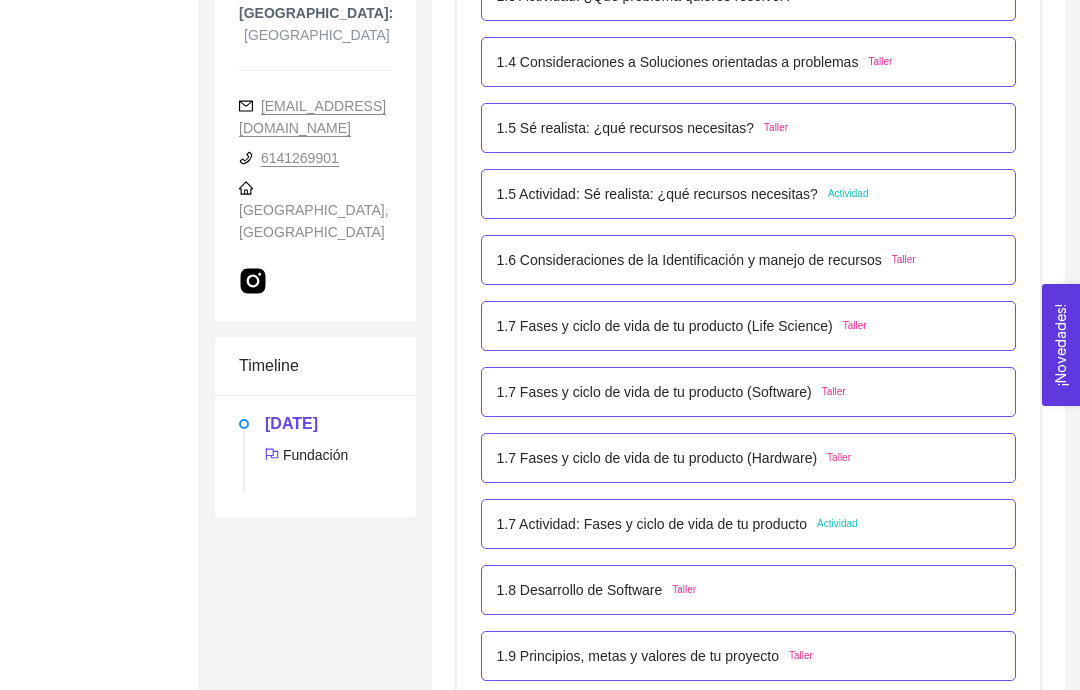 click on "El emprendedor puede conocer los primeros pasos para el desarrollo de su producto
Contenidos 1.1 Fundamentos teóricos de tu tecnología Taller 1.1 Actividad: Fundamentos teóricos de tu tecnología Actividad 1.2 Consideraciones en los Fundamentos teóricos de tu tecnología Taller 1.3 Soluciones orientadas a problemas Taller 1.3 Actividad: ¿Qué problema quieres resolver? Actividad 1.4 Consideraciones a Soluciones orientadas a problemas Taller 1.5 Sé realista: ¿qué recursos necesitas? Taller 1.5 Actividad: Sé realista: ¿qué recursos necesitas? Actividad 1.6 Consideraciones de la Identificación y manejo de recursos Taller 1.7 Fases y ciclo de vida de tu producto (Life Science) Taller 1.7 Fases y ciclo de vida de tu producto (Software) Taller 1.7 Fases y ciclo de vida de tu producto (Hardware) Taller 1.7 Actividad: Fases y ciclo de vida de tu producto Actividad 1.8 Desarrollo de Software Taller 1.9 Principios, metas y valores de tu proyecto Taller Actividad 1.10 Respaldo científico y normativa Taller" at bounding box center [749, 395] 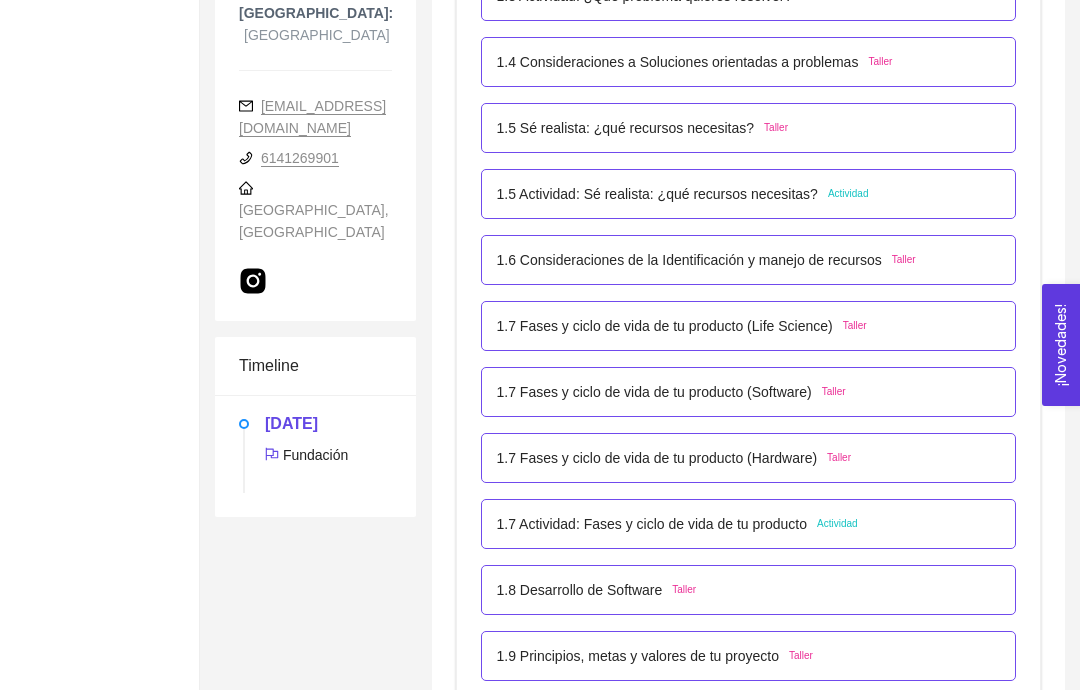 click on "1.5 Actividad: Sé realista: ¿qué recursos necesitas? Actividad" at bounding box center (749, 194) 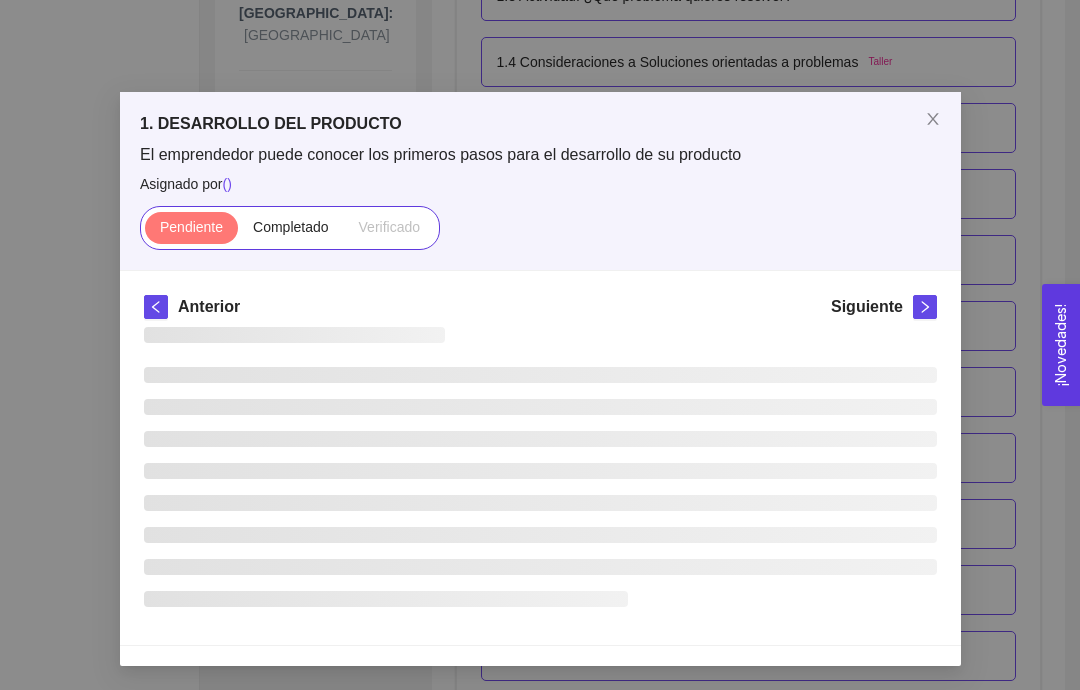 scroll, scrollTop: 0, scrollLeft: 0, axis: both 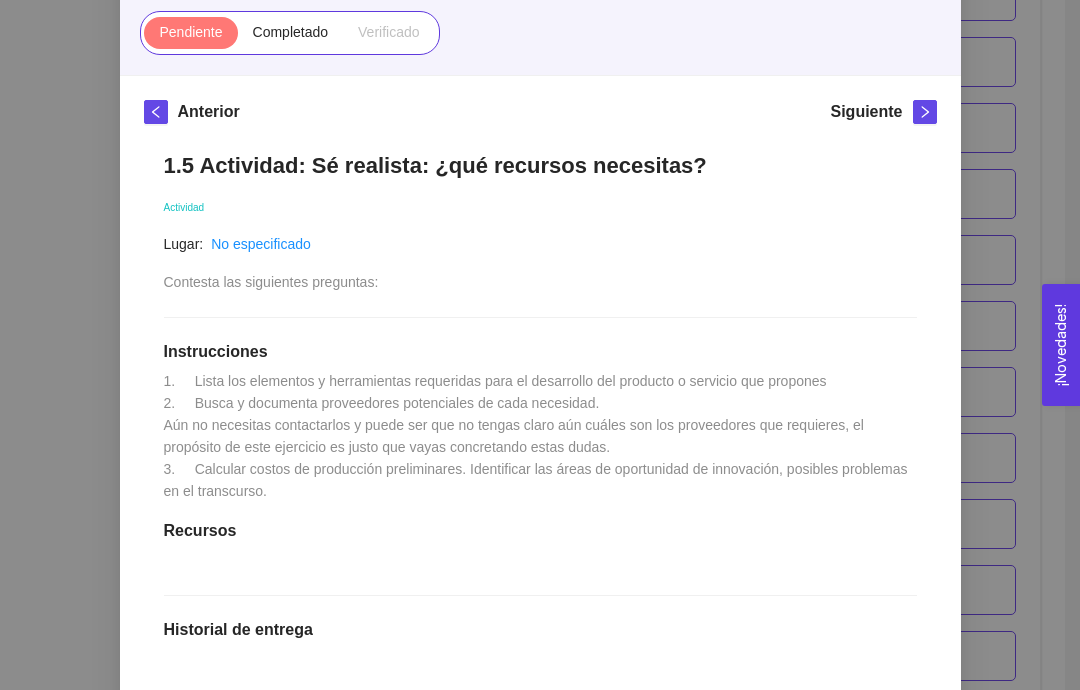 click on "1.	Lista los elementos y herramientas requeridas para el desarrollo del producto o servicio que propones
2.	Busca y documenta proveedores potenciales de cada necesidad.
Aún no necesitas contactarlos y puede ser que no tengas claro aún cuáles son los proveedores que requieres, el propósito de este ejercicio es justo que vayas concretando estas dudas.
3.	Calcular costos de producción preliminares. Identificar las áreas de oportunidad de innovación, posibles problemas en el transcurso." at bounding box center [538, 436] 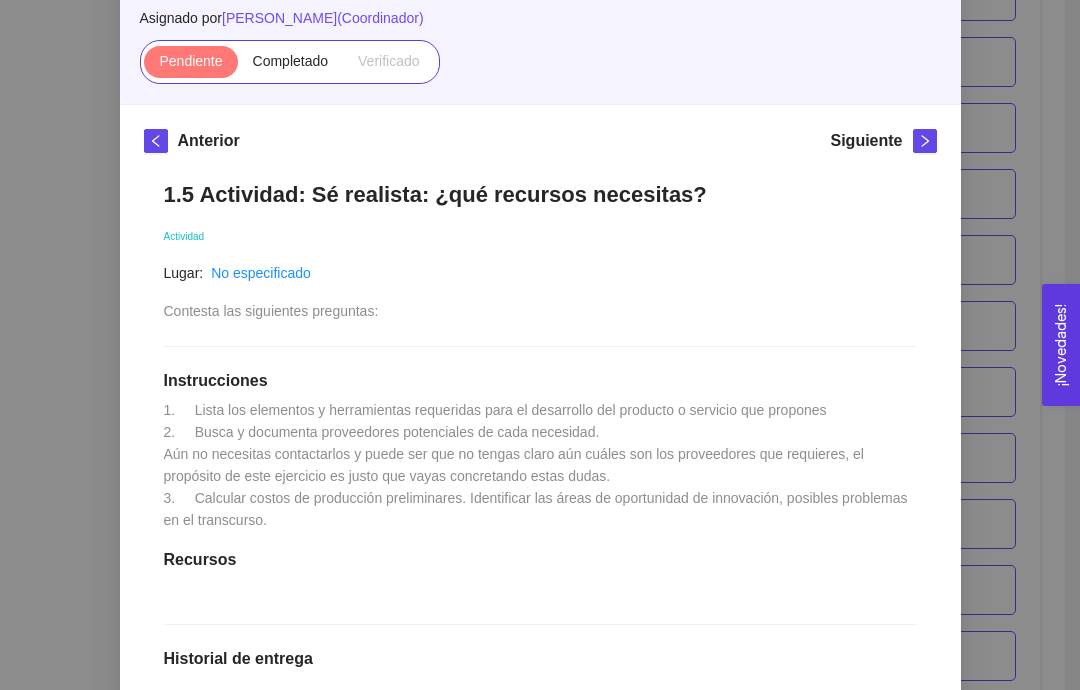 scroll, scrollTop: 170, scrollLeft: 0, axis: vertical 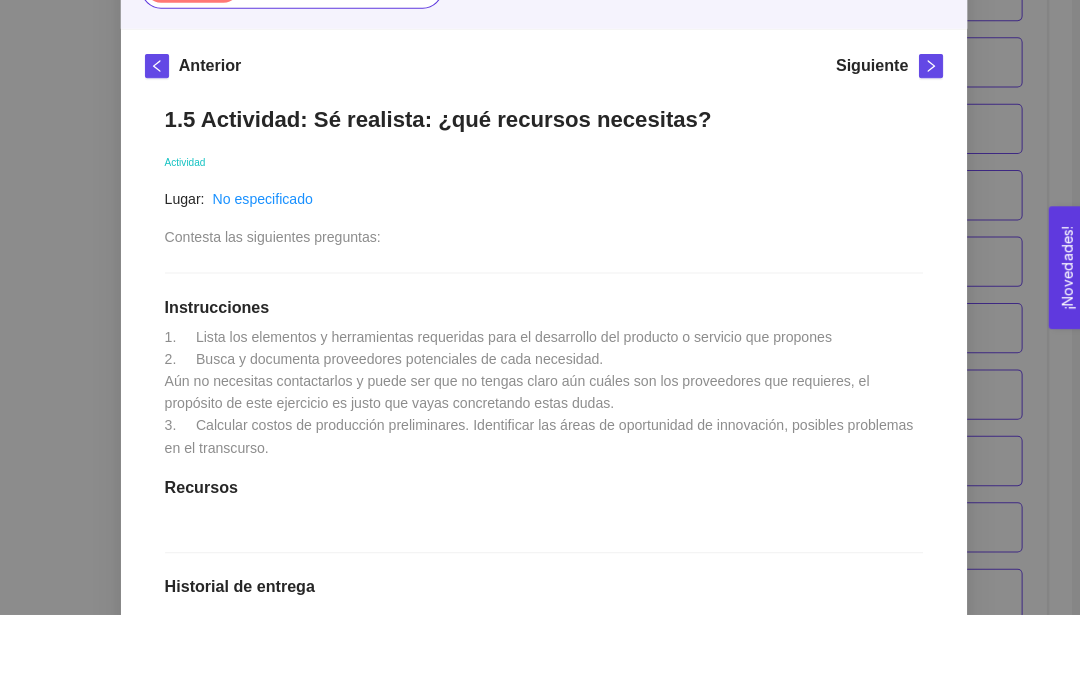 click on "1. DESARROLLO DEL PRODUCTO El emprendedor puede conocer los primeros pasos para el desarrollo de su producto
Asignado por  [PERSON_NAME]   ( Coordinador ) Pendiente Completado Verificado Anterior Siguiente 1.5 Actividad: Sé realista: ¿qué recursos necesitas? Actividad Lugar: No especificado Contesta las siguientes preguntas: Instrucciones 1.	Lista los elementos y herramientas requeridas para el desarrollo del producto o servicio que propones
2.	Busca y documenta proveedores potenciales de cada necesidad.
Aún no necesitas contactarlos y puede ser que no tengas claro aún cuáles son los proveedores que requieres, el propósito de este ejercicio es justo que vayas concretando estas dudas.
3.	Calcular costos de producción preliminares. Identificar las áreas de oportunidad de innovación, posibles problemas en el transcurso.
Recursos Historial de entrega No hay datos Comentarios Enviar comentarios Cancelar Aceptar" at bounding box center [540, 345] 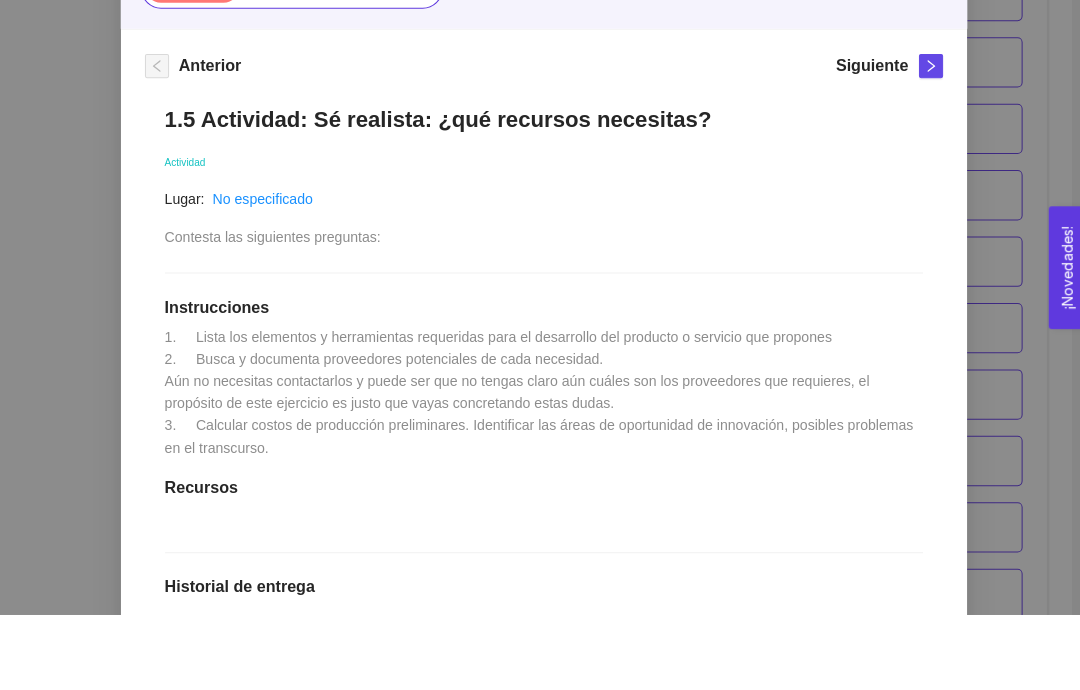 scroll, scrollTop: 805, scrollLeft: 0, axis: vertical 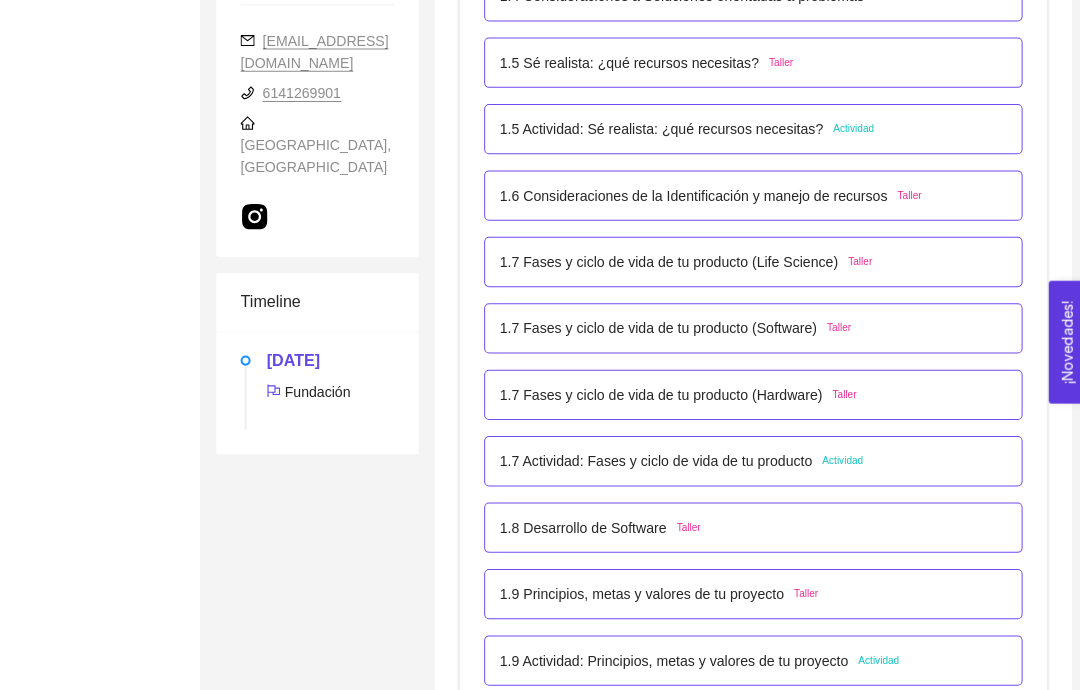 click on "1.6 Consideraciones de la Identificación y manejo de recursos Taller" at bounding box center [749, 199] 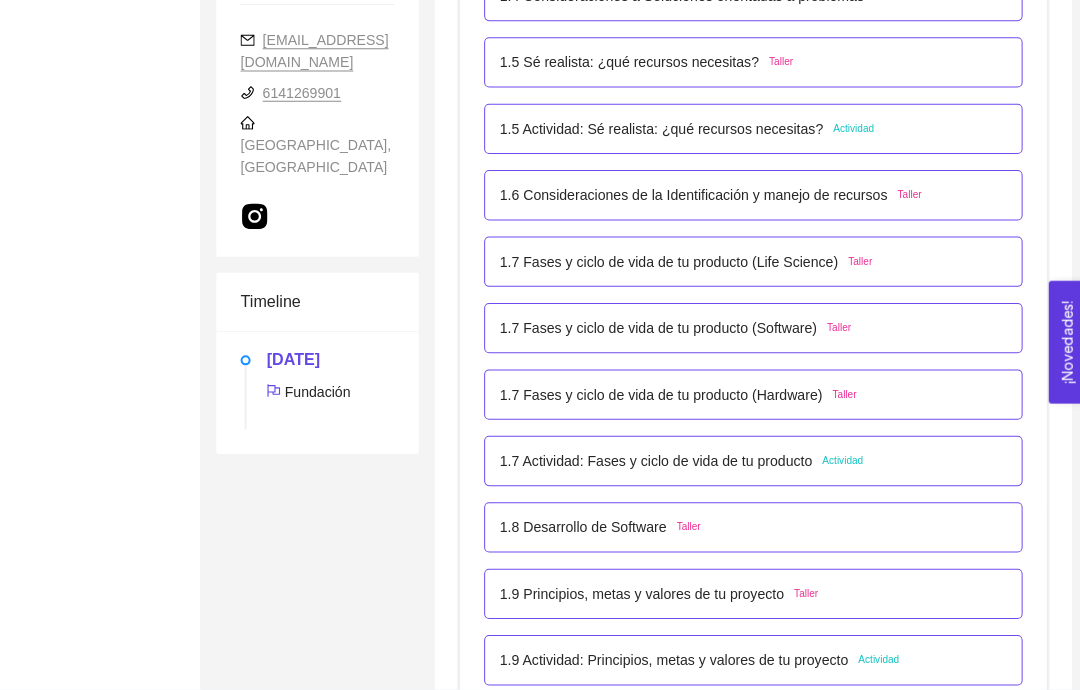 scroll, scrollTop: 0, scrollLeft: 0, axis: both 